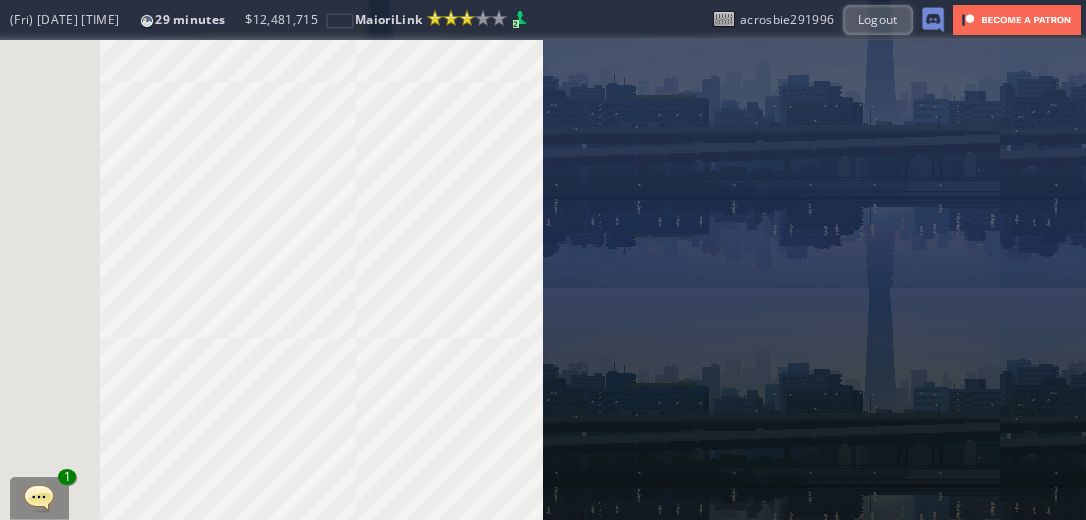 scroll, scrollTop: 0, scrollLeft: 0, axis: both 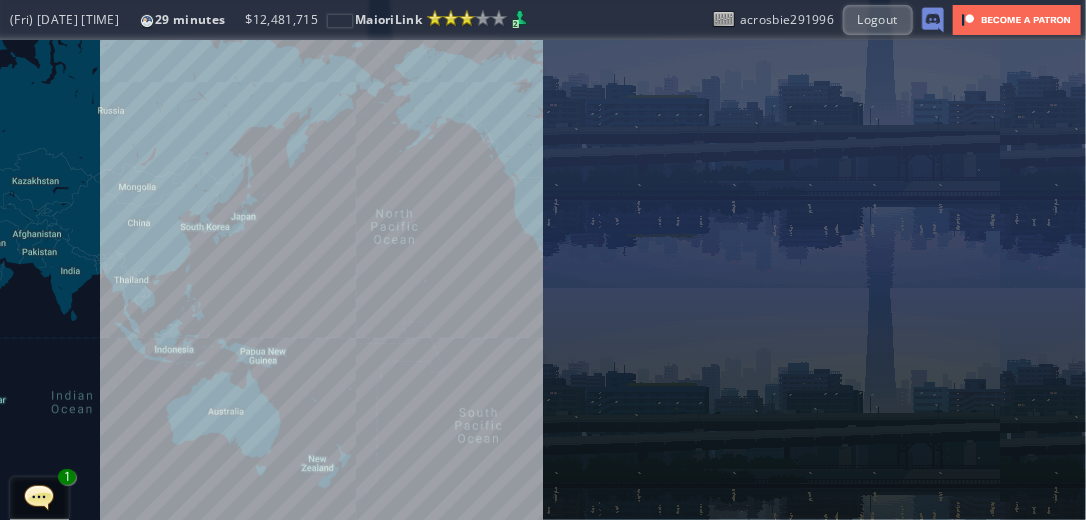 click on "To navigate, press the arrow keys." at bounding box center [271, 280] 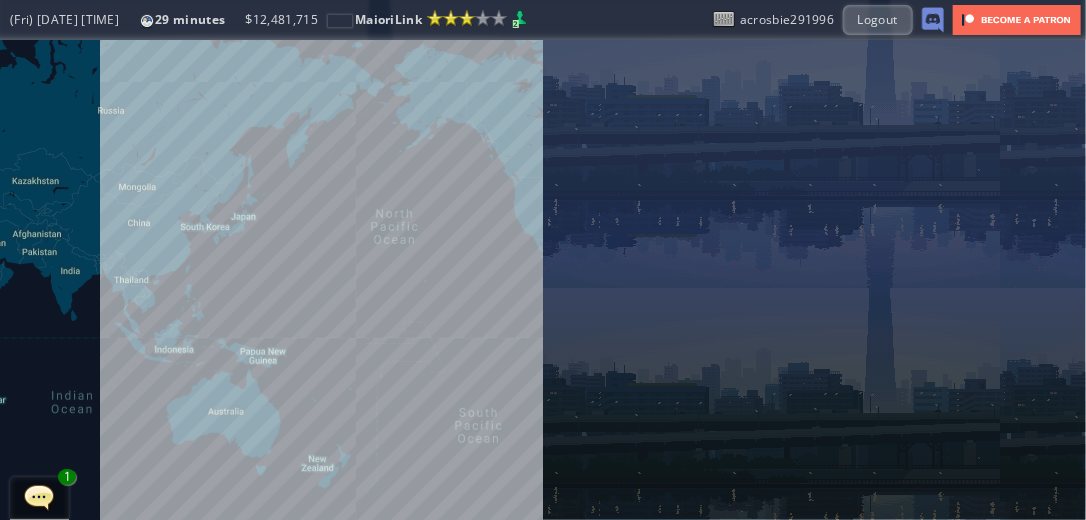 click on "To navigate, press the arrow keys." at bounding box center (271, 280) 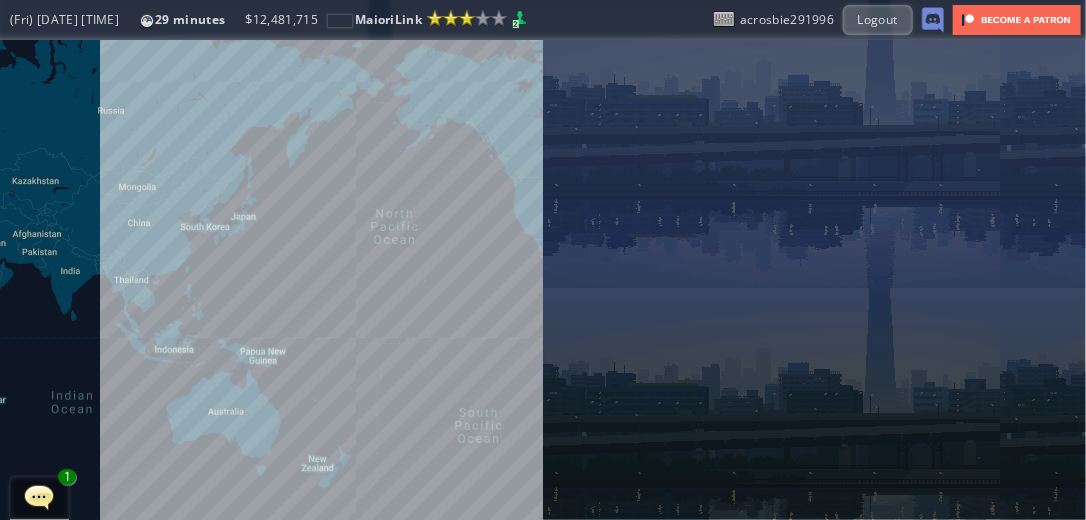 click on "To navigate, press the arrow keys." at bounding box center [271, 280] 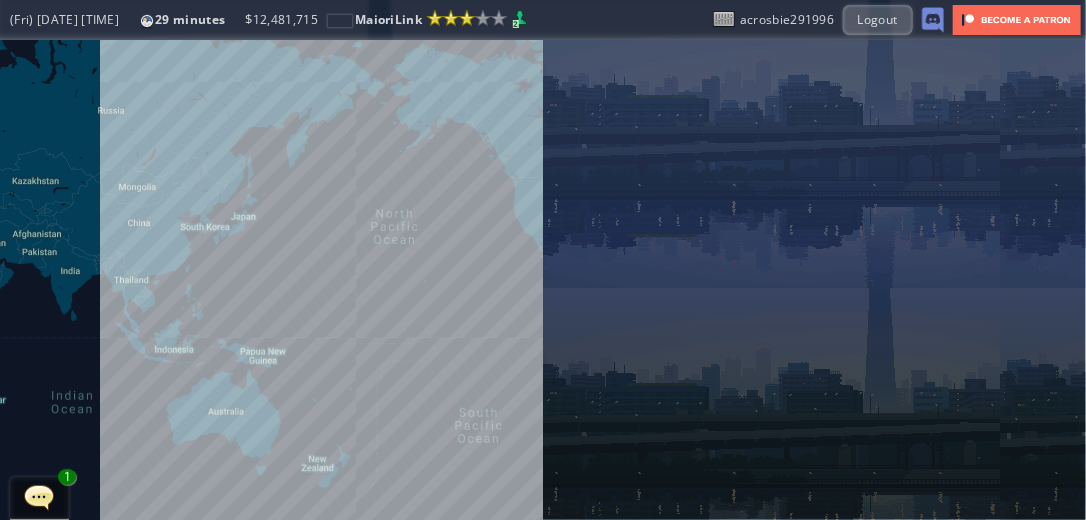 click on "To navigate, press the arrow keys." at bounding box center [271, 280] 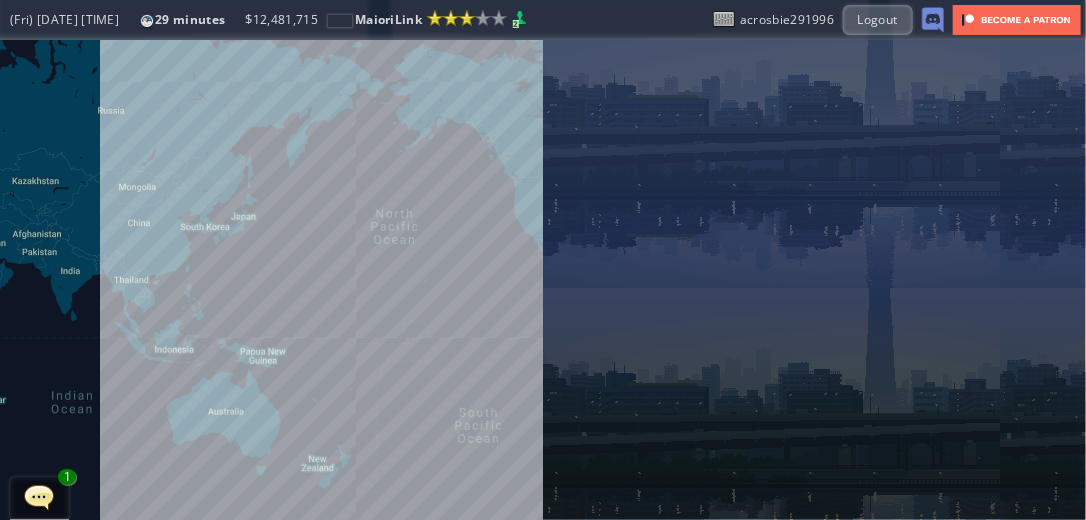 click on "To navigate, press the arrow keys." at bounding box center [271, 280] 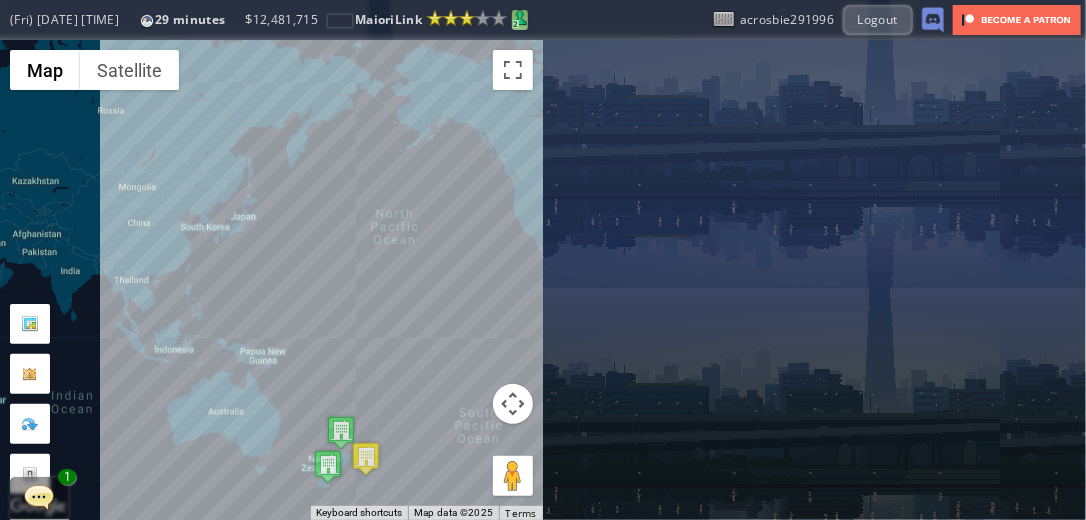 click at bounding box center (520, 18) 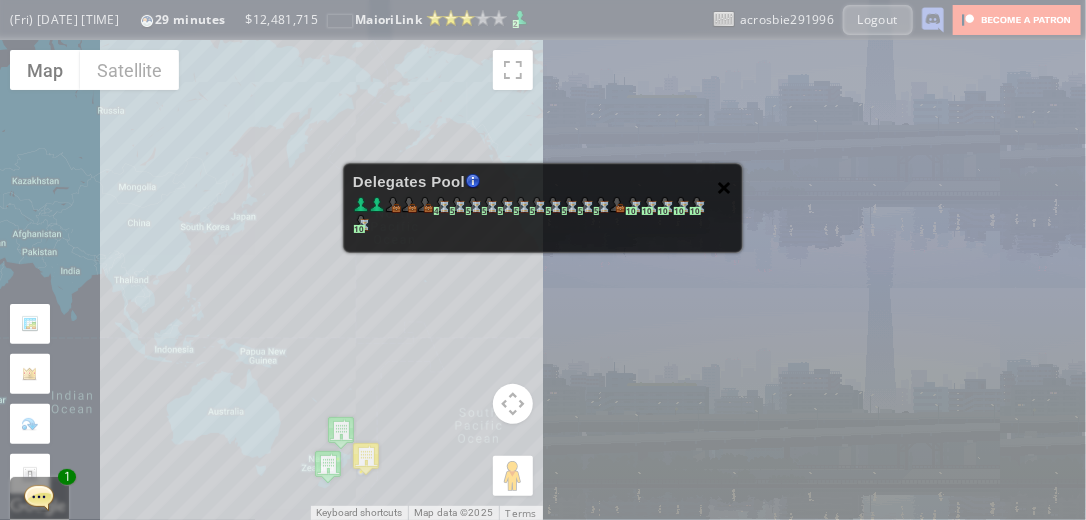 click on "×" at bounding box center [725, 187] 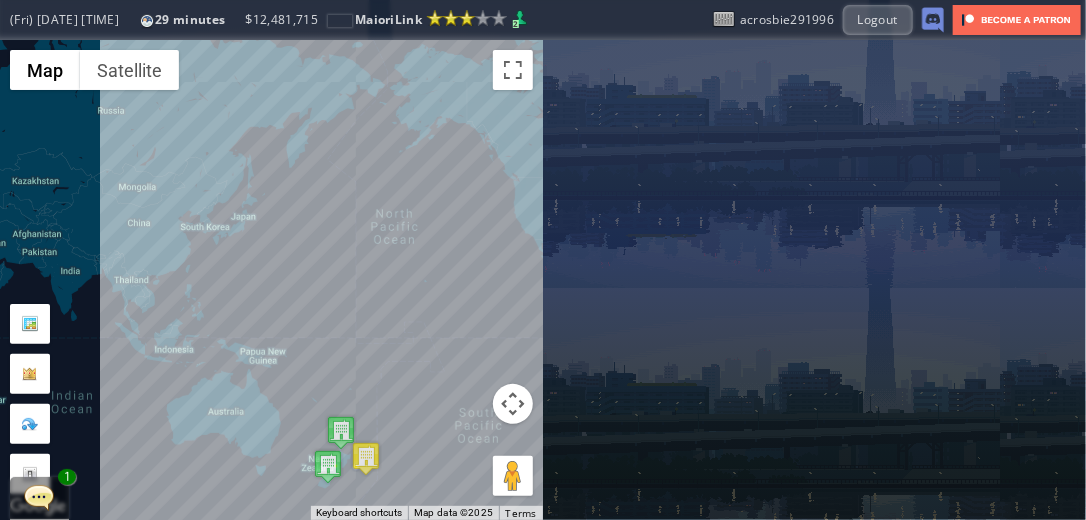 drag, startPoint x: 363, startPoint y: 484, endPoint x: 417, endPoint y: 370, distance: 126.14278 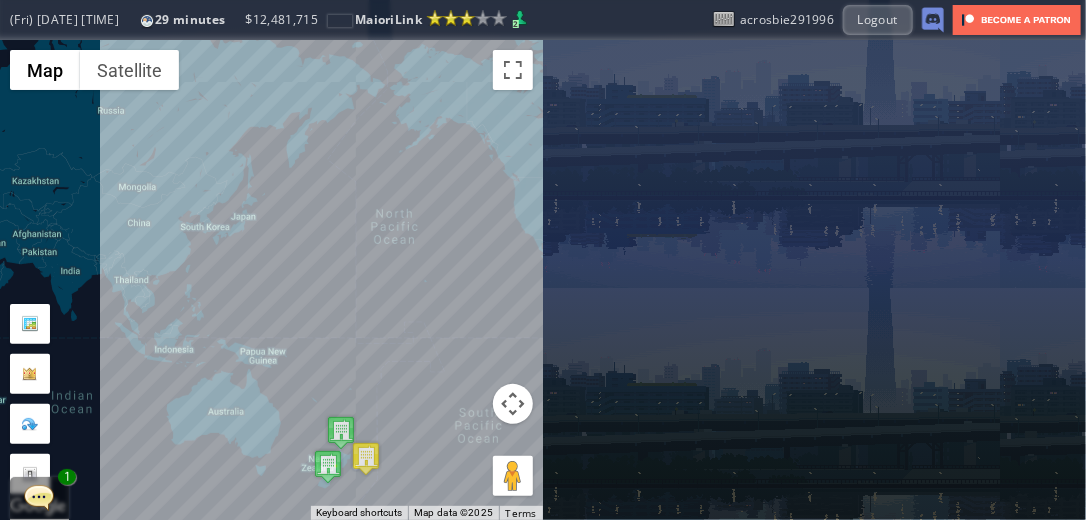 click on "To navigate, press the arrow keys." at bounding box center [271, 280] 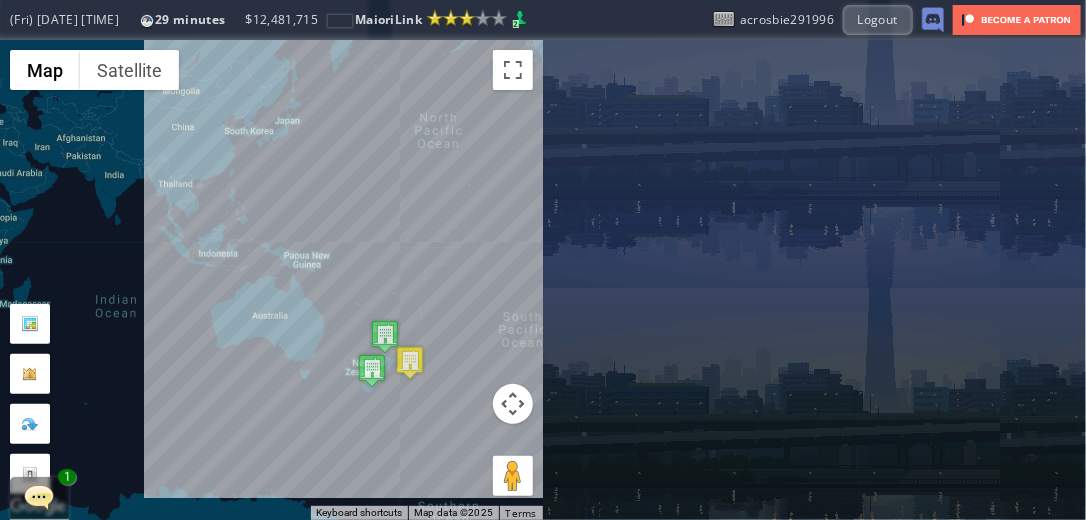drag, startPoint x: 397, startPoint y: 396, endPoint x: 441, endPoint y: 301, distance: 104.69479 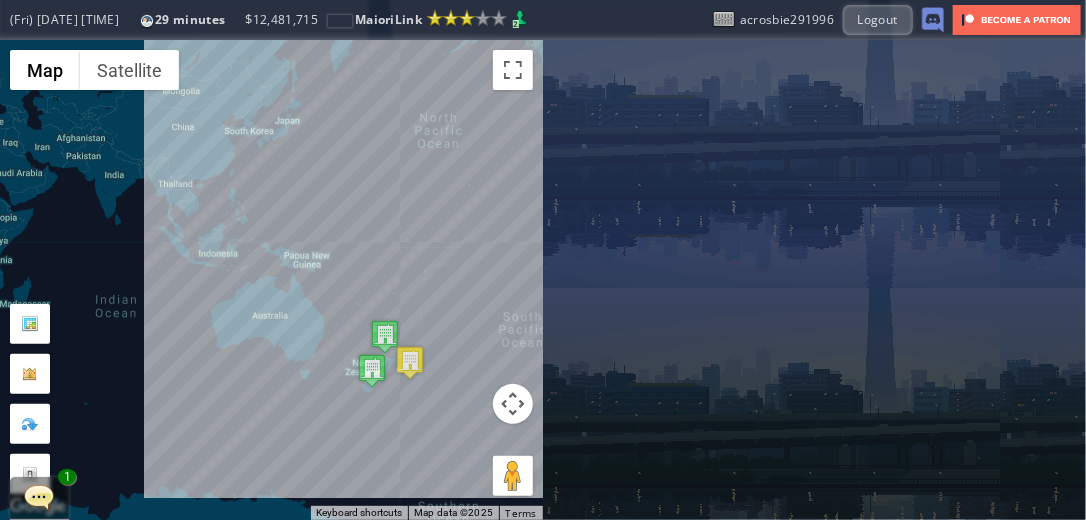 click on "To navigate, press the arrow keys." at bounding box center (271, 280) 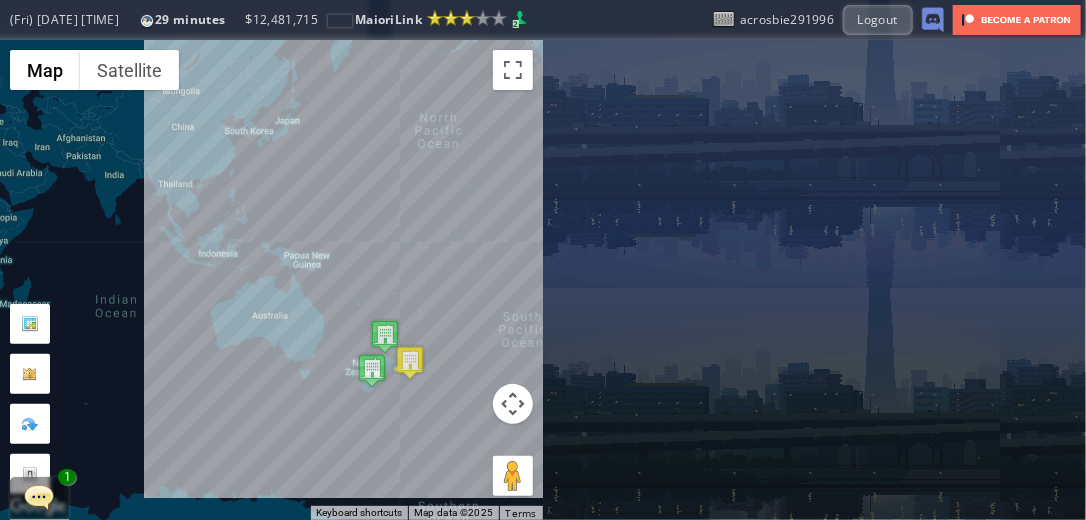 click on "To navigate, press the arrow keys." at bounding box center (271, 280) 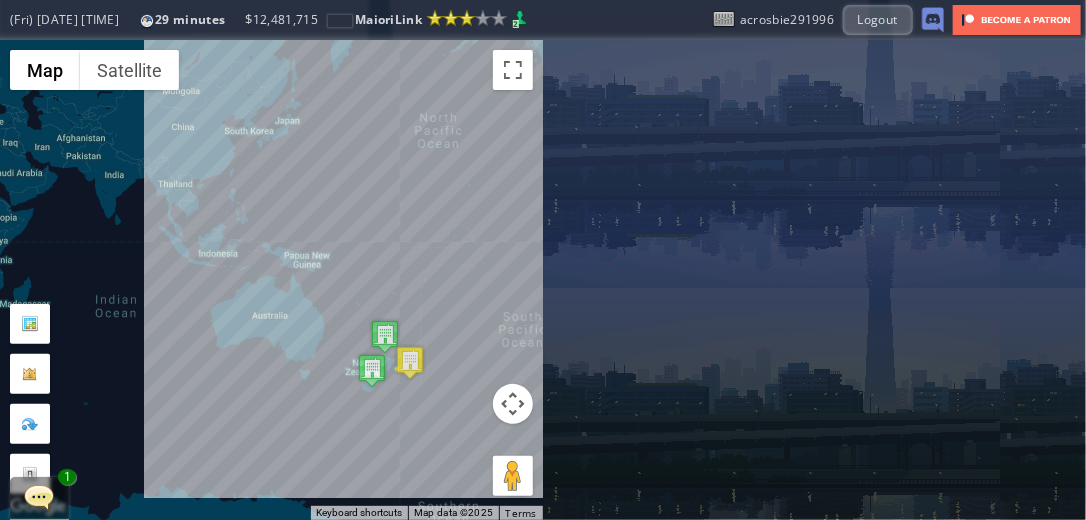 click on "To navigate, press the arrow keys." at bounding box center (271, 280) 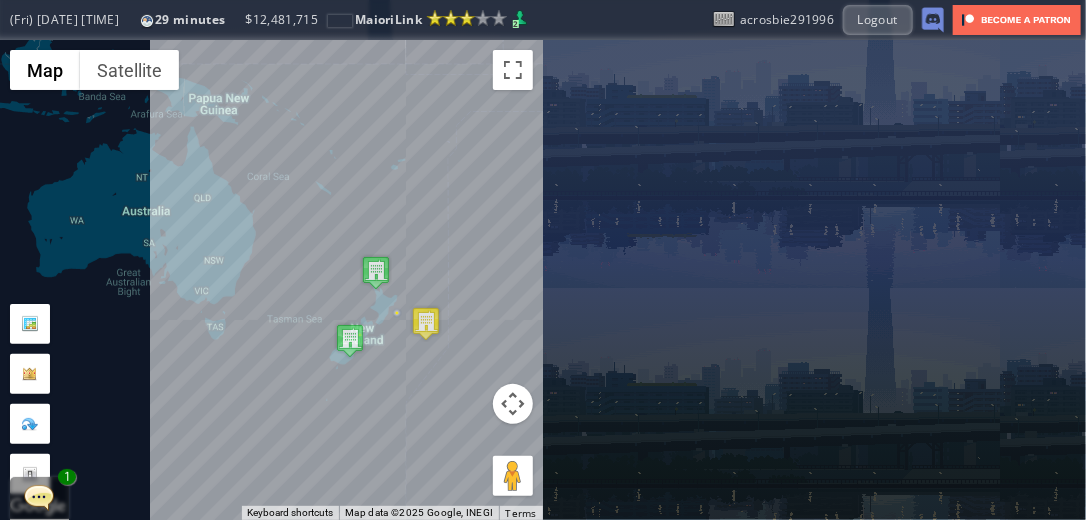 click on "To navigate, press the arrow keys." at bounding box center (271, 280) 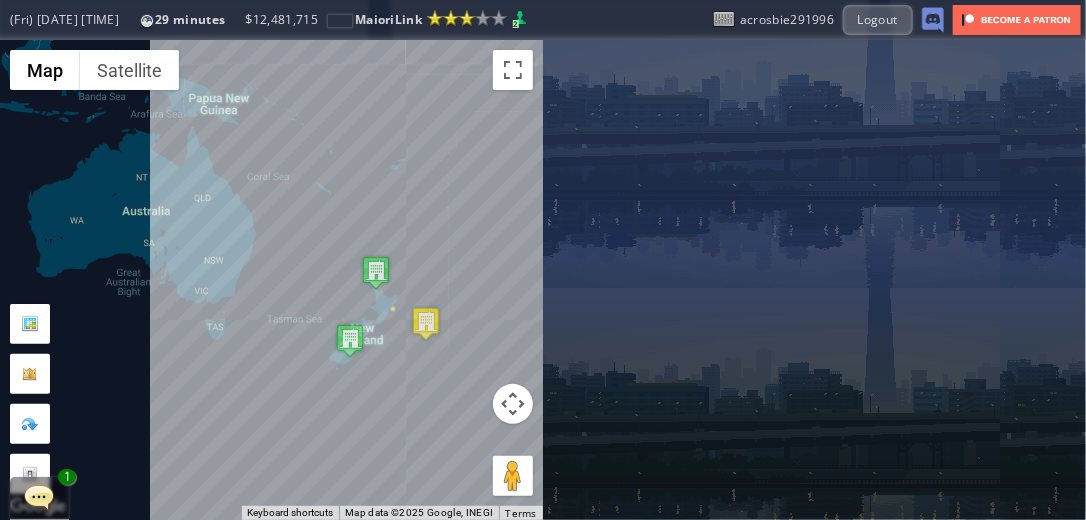 click on "To navigate, press the arrow keys." at bounding box center (271, 280) 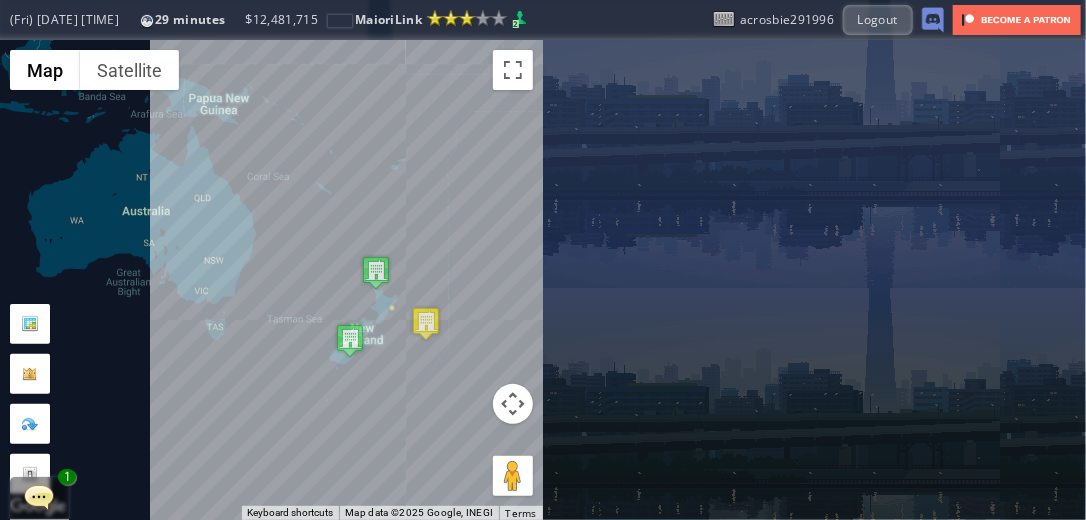 click on "To navigate, press the arrow keys." at bounding box center [271, 280] 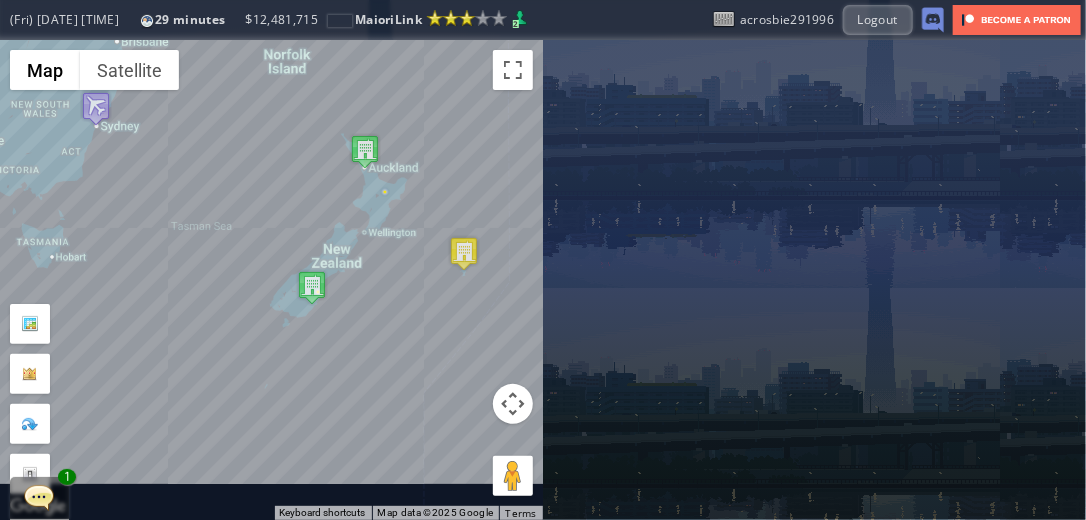 click on "To navigate, press the arrow keys." at bounding box center (271, 280) 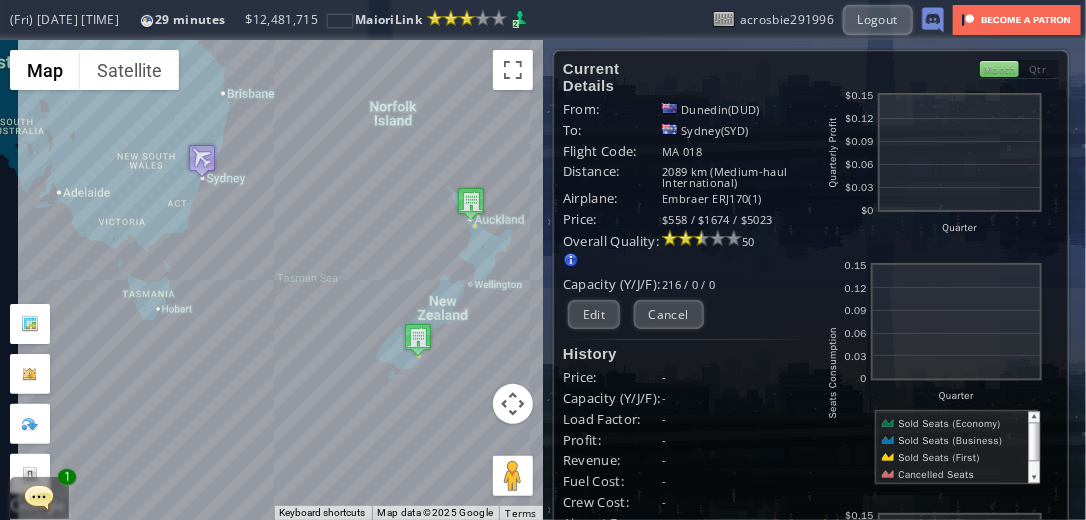 drag, startPoint x: 211, startPoint y: 326, endPoint x: 328, endPoint y: 382, distance: 129.71121 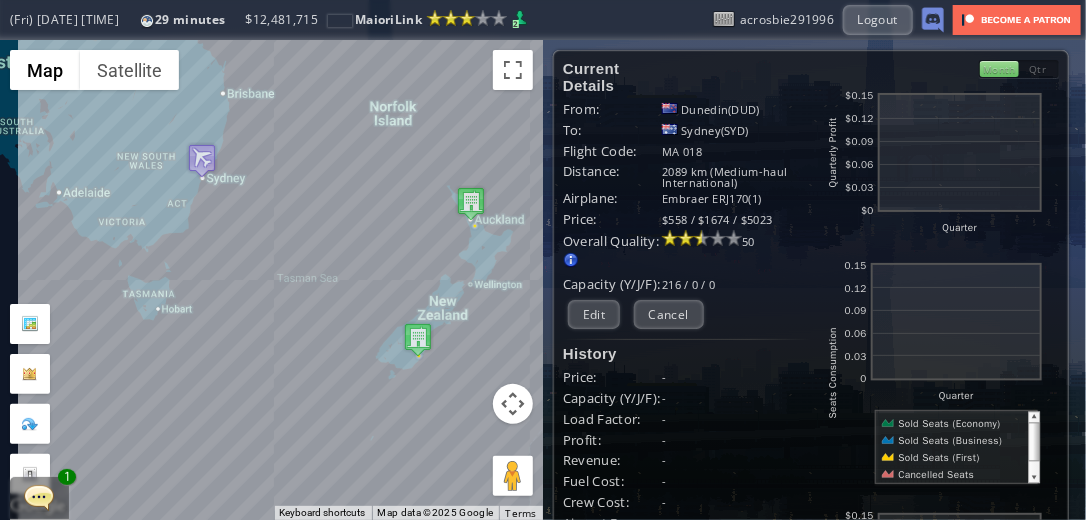 click on "To navigate, press the arrow keys." at bounding box center [271, 280] 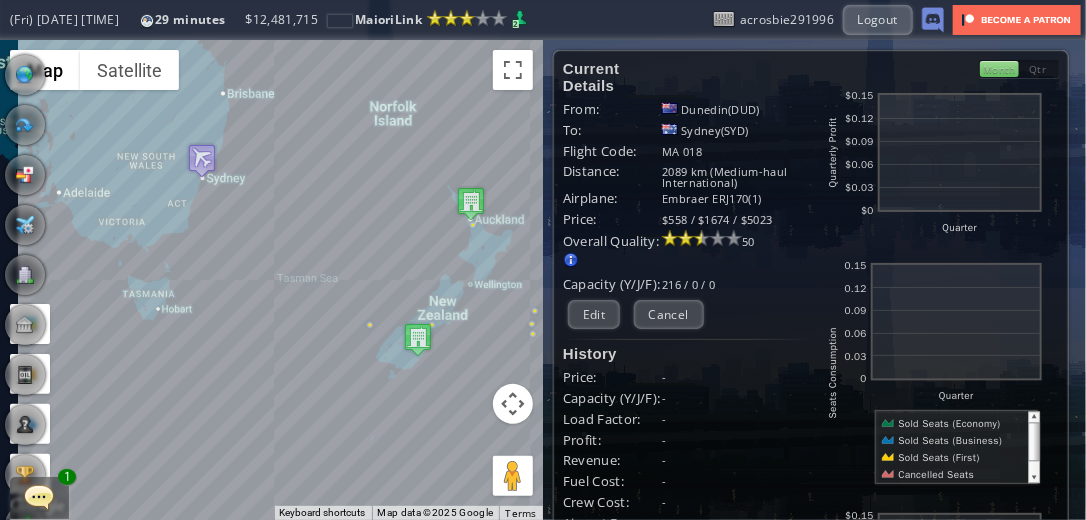 click at bounding box center [39, 497] 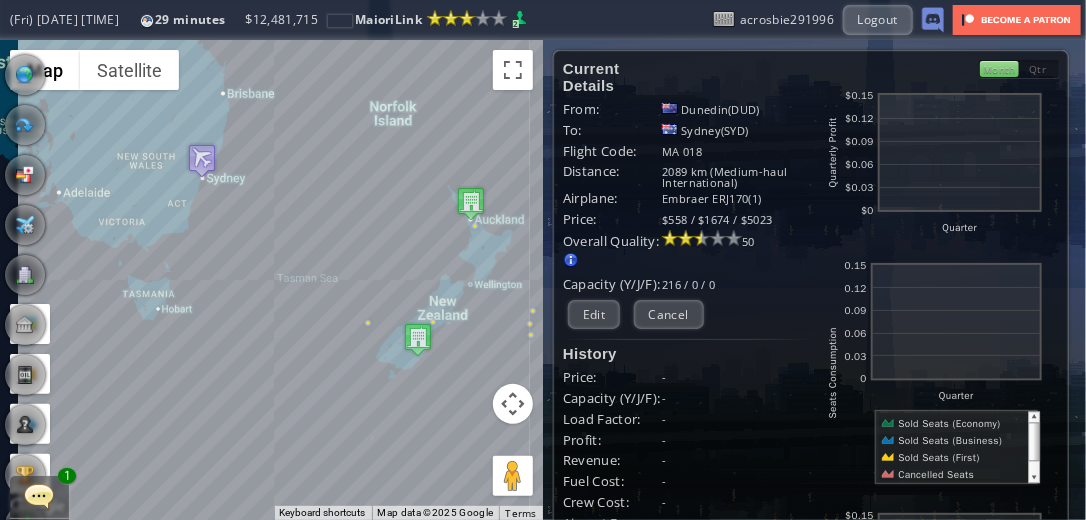 scroll, scrollTop: 738, scrollLeft: 0, axis: vertical 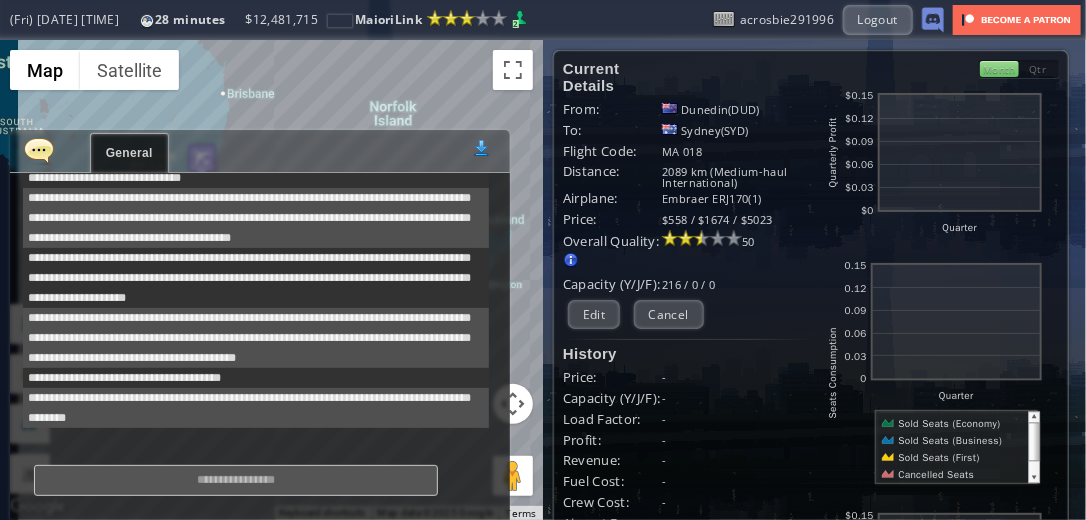 click at bounding box center (39, 150) 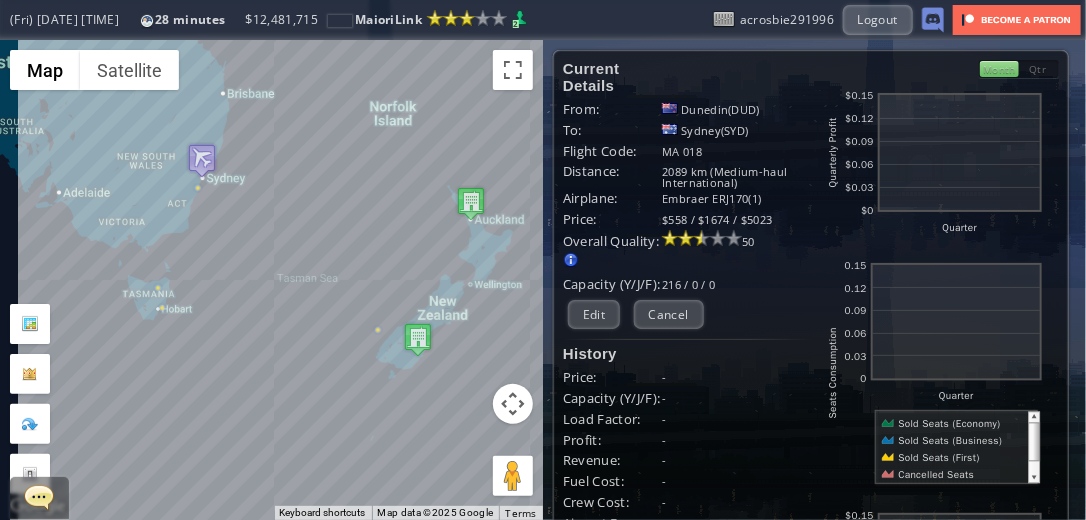 click on "To navigate, press the arrow keys." at bounding box center [271, 280] 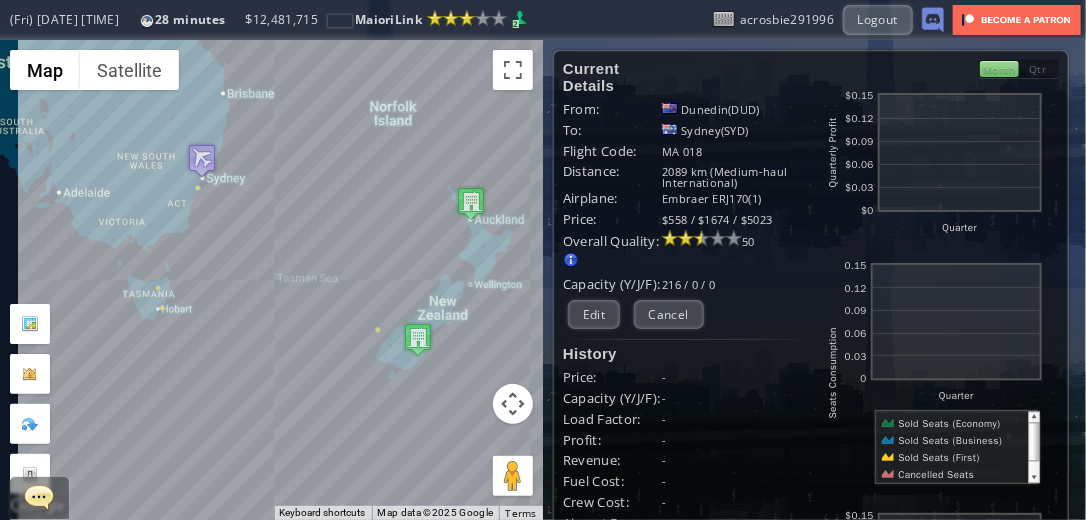 click on "To navigate, press the arrow keys." at bounding box center [271, 280] 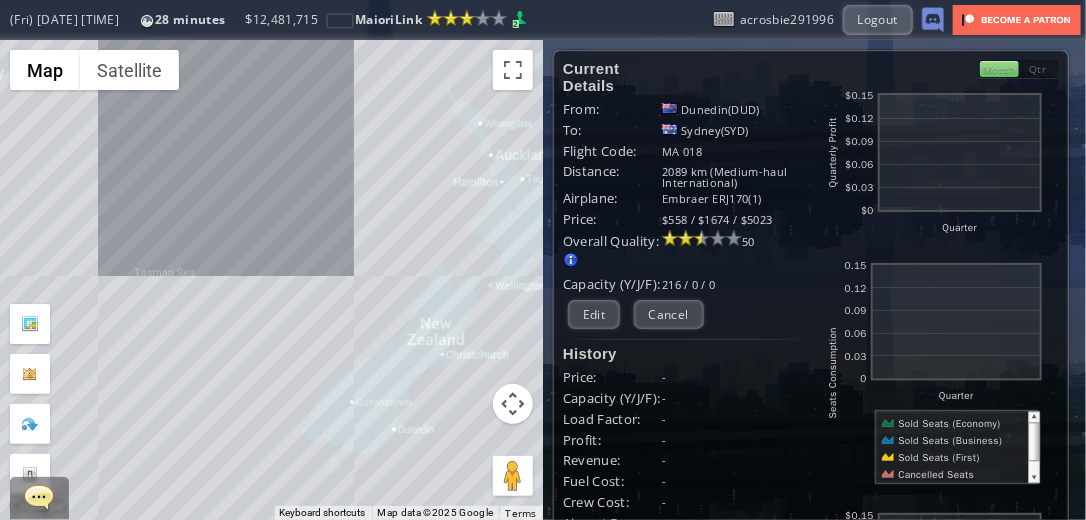 drag, startPoint x: 444, startPoint y: 300, endPoint x: 327, endPoint y: 248, distance: 128.03516 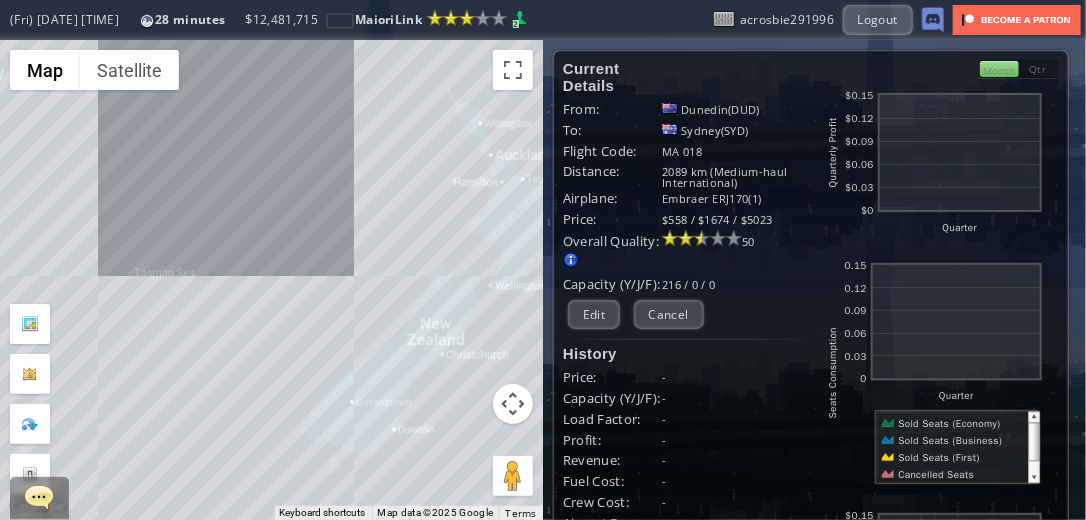 click on "To navigate, press the arrow keys." at bounding box center [271, 280] 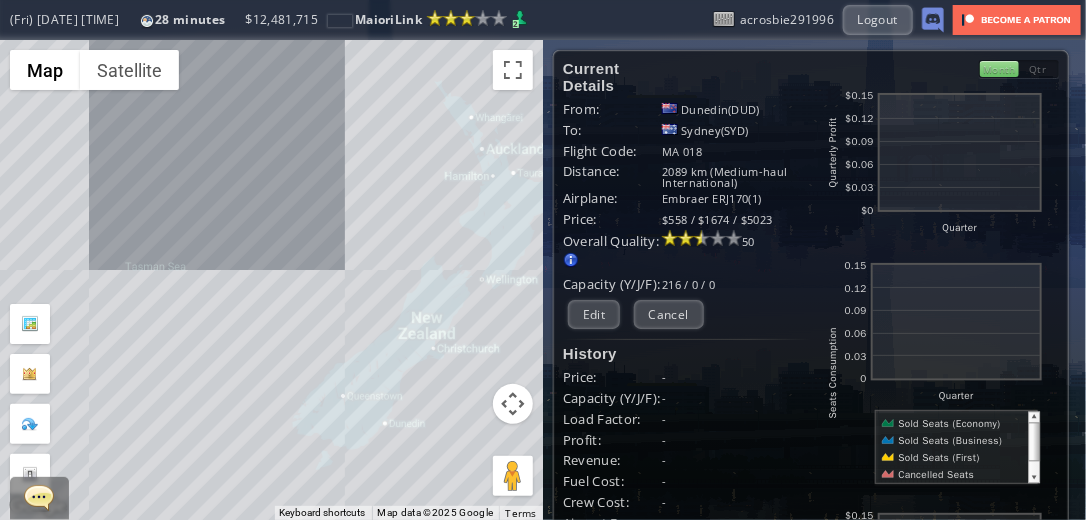 click on "To navigate, press the arrow keys." at bounding box center [271, 280] 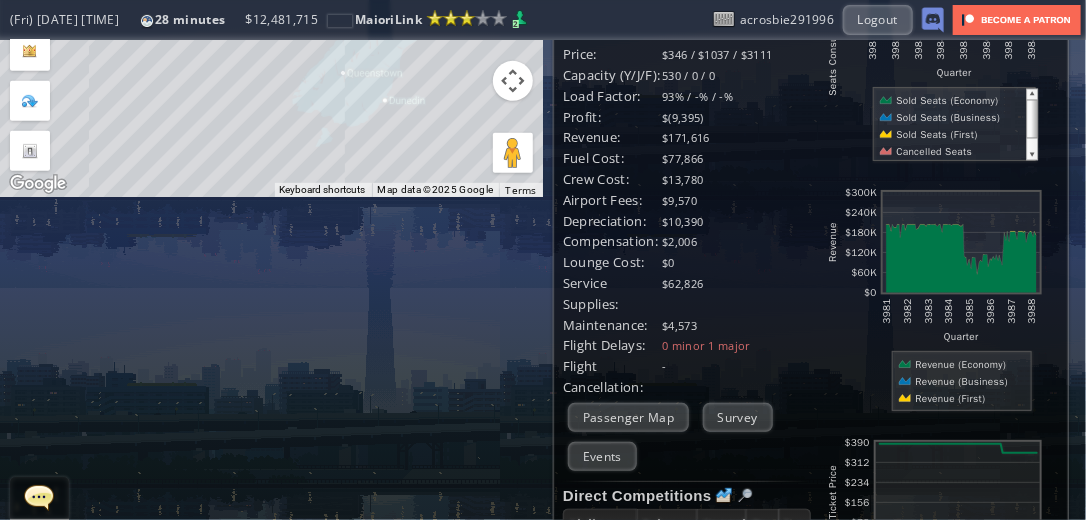 scroll, scrollTop: 351, scrollLeft: 0, axis: vertical 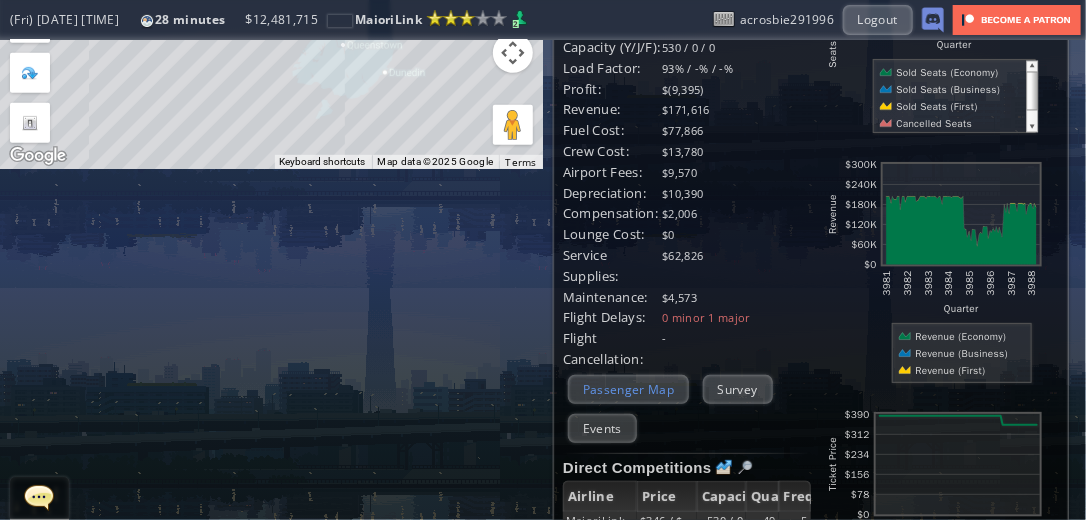click on "Passenger Map" at bounding box center [628, 389] 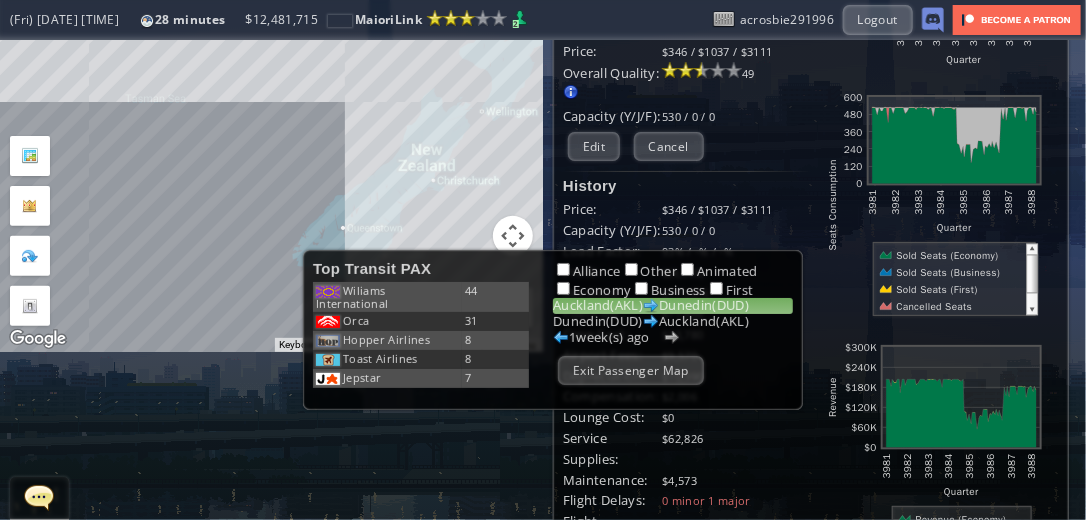 scroll, scrollTop: 165, scrollLeft: 0, axis: vertical 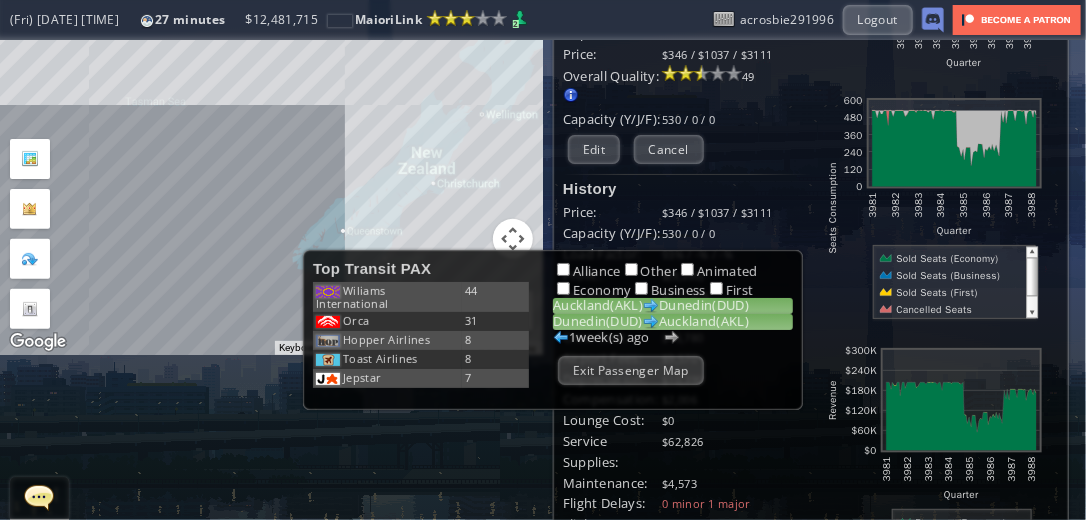 click on "Dunedin([DUD]) Auckland([AKL])" at bounding box center (673, 322) 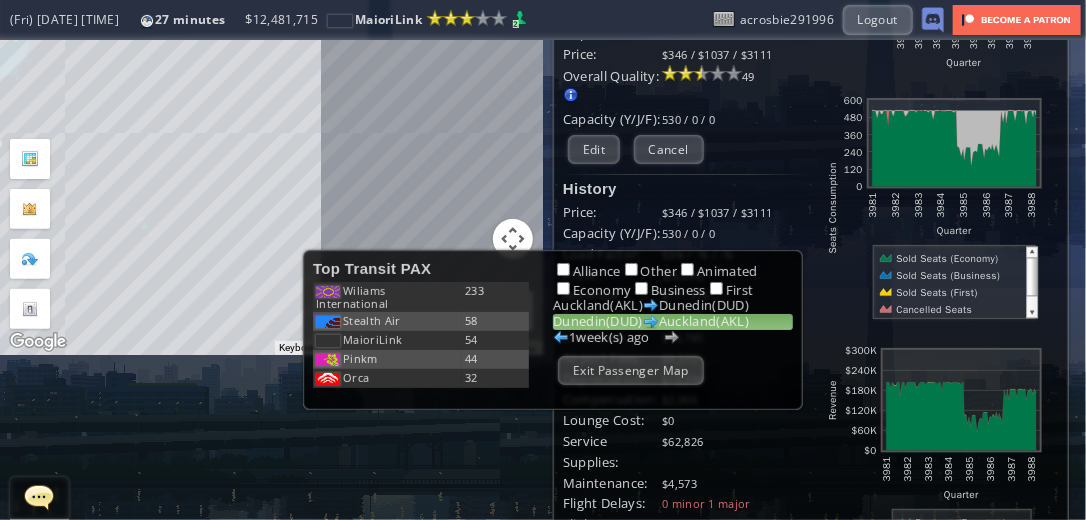 drag, startPoint x: 260, startPoint y: 196, endPoint x: 417, endPoint y: 227, distance: 160.03125 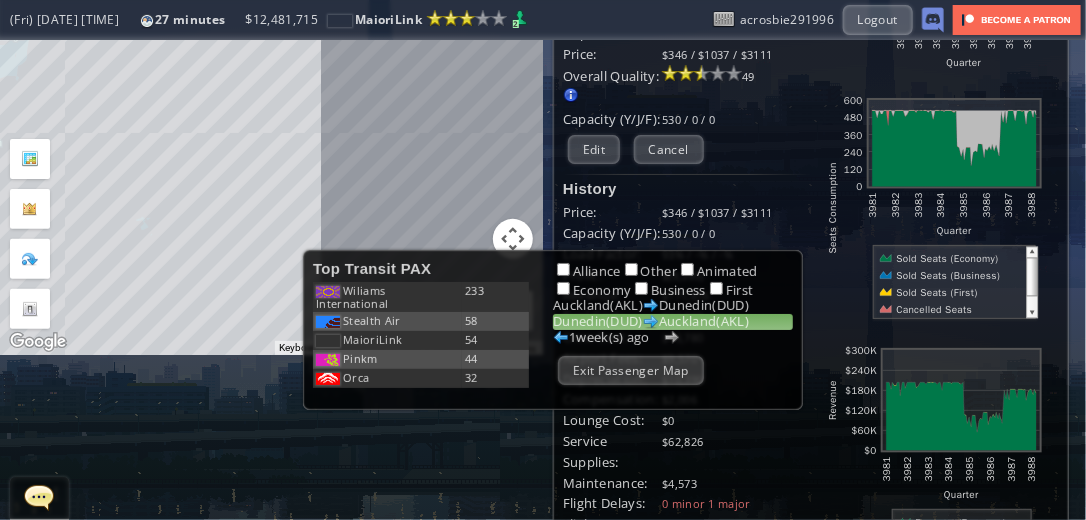 click on "To navigate, press the arrow keys." at bounding box center (271, 115) 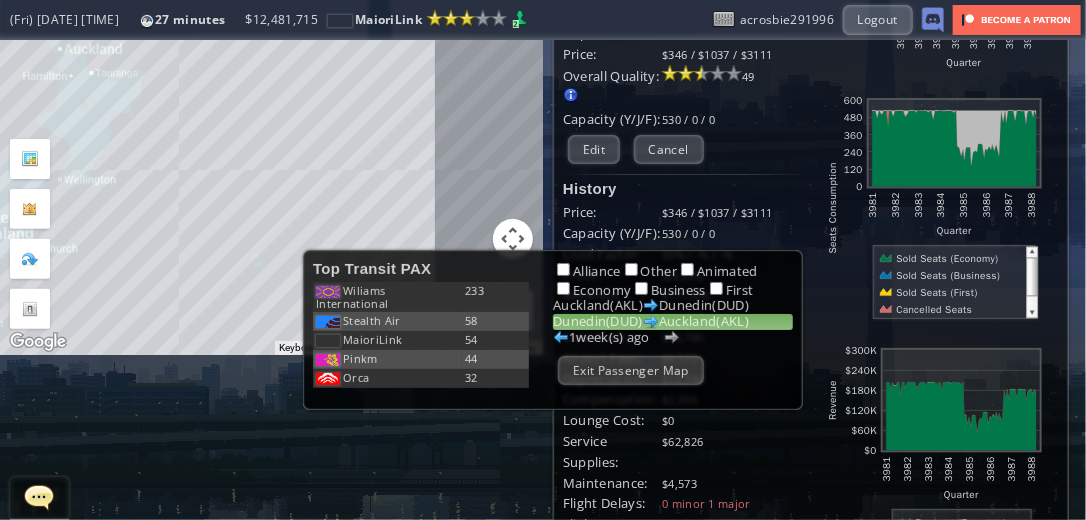 drag, startPoint x: 242, startPoint y: 145, endPoint x: 480, endPoint y: 248, distance: 259.33185 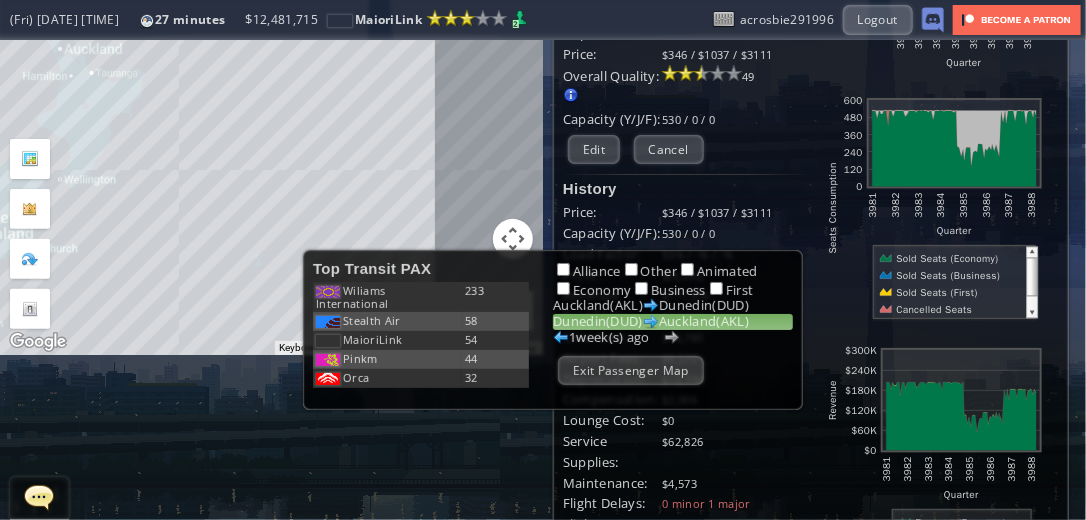 click on "To navigate, press the arrow keys." at bounding box center (271, 115) 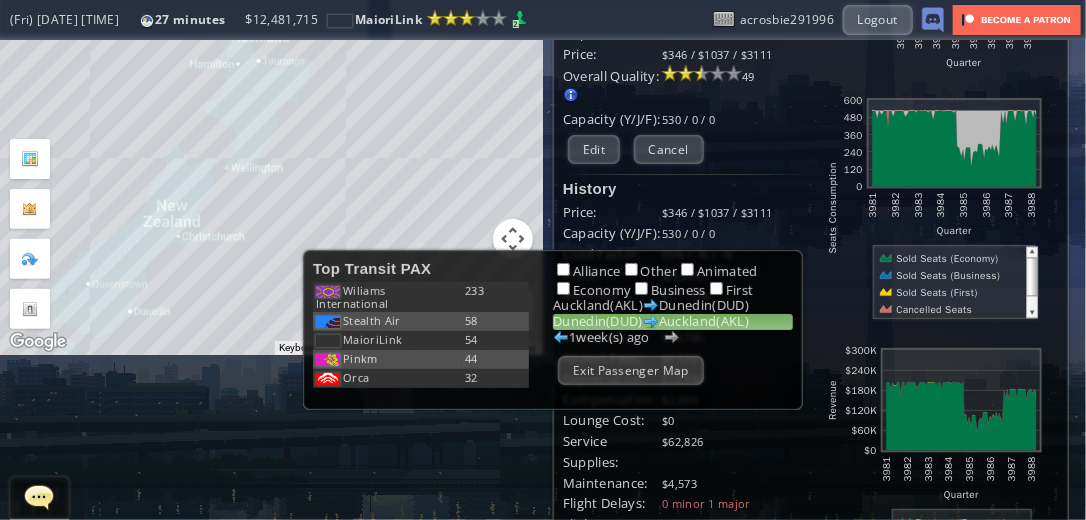 drag, startPoint x: 143, startPoint y: 262, endPoint x: 216, endPoint y: 183, distance: 107.563934 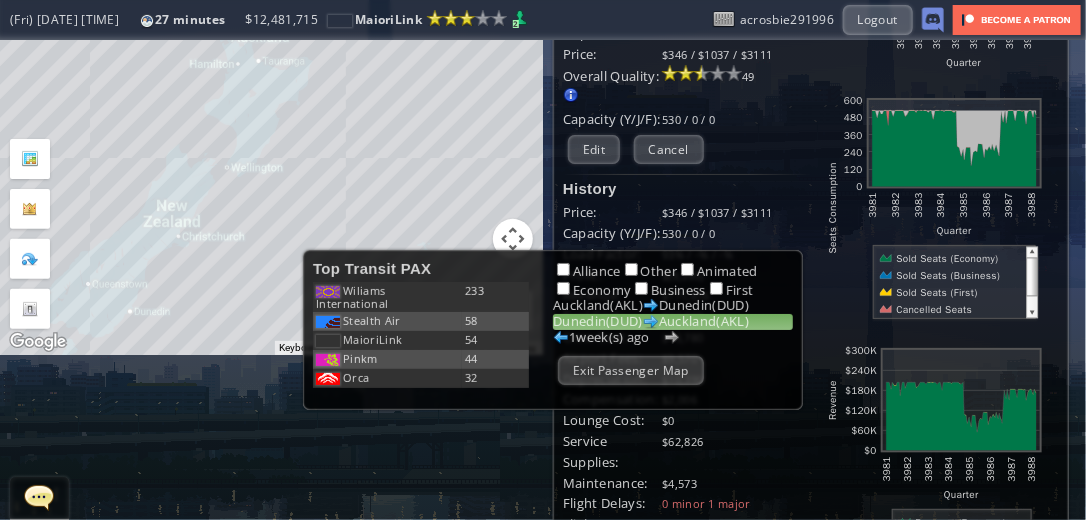 click on "To navigate, press the arrow keys." at bounding box center [271, 115] 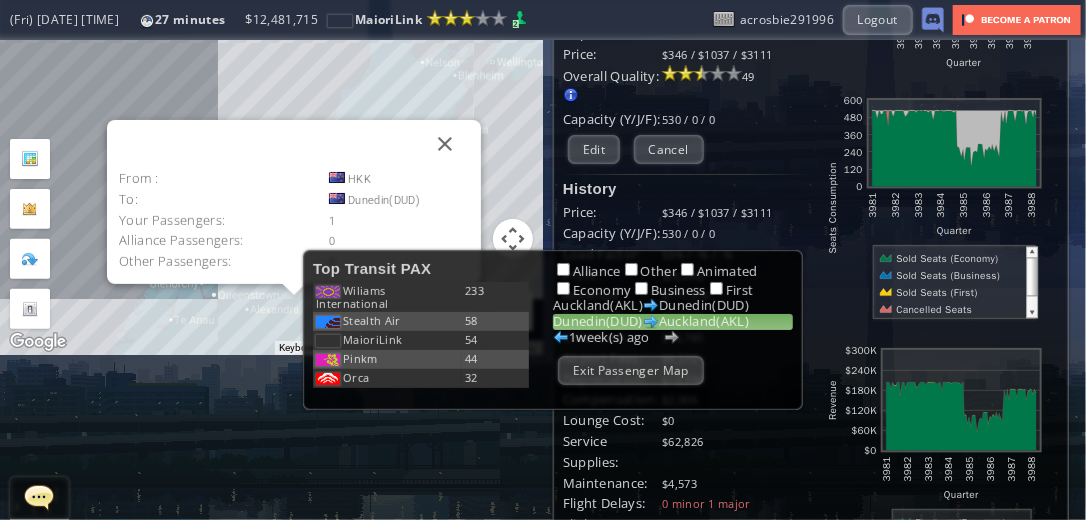 drag, startPoint x: 141, startPoint y: 258, endPoint x: 223, endPoint y: 284, distance: 86.023254 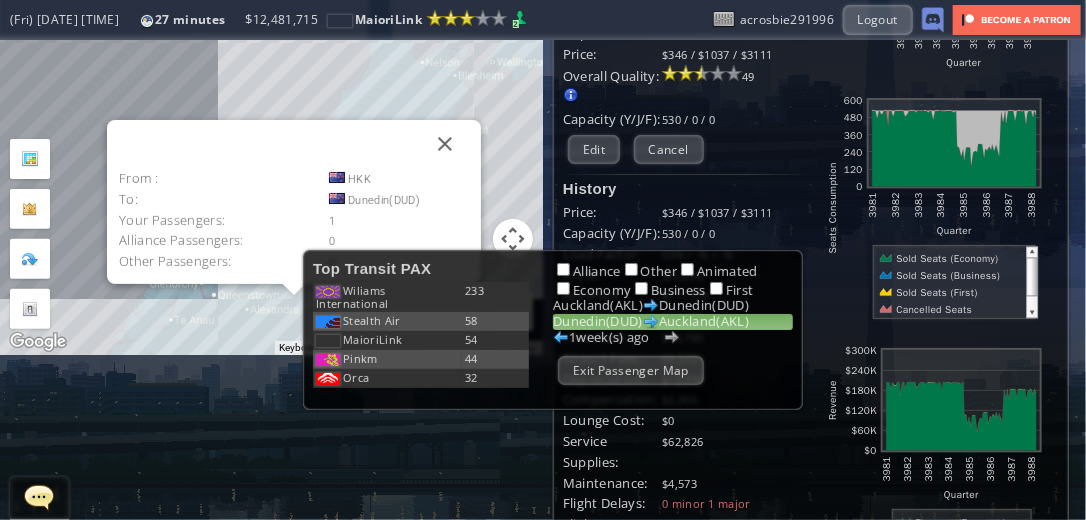 click on "To navigate, press the arrow keys.
From :
HKK
To:
Dunedin([DUD])
Your Passengers:
1
Alliance Passengers:
0
Other Passengers:
0" at bounding box center [271, 115] 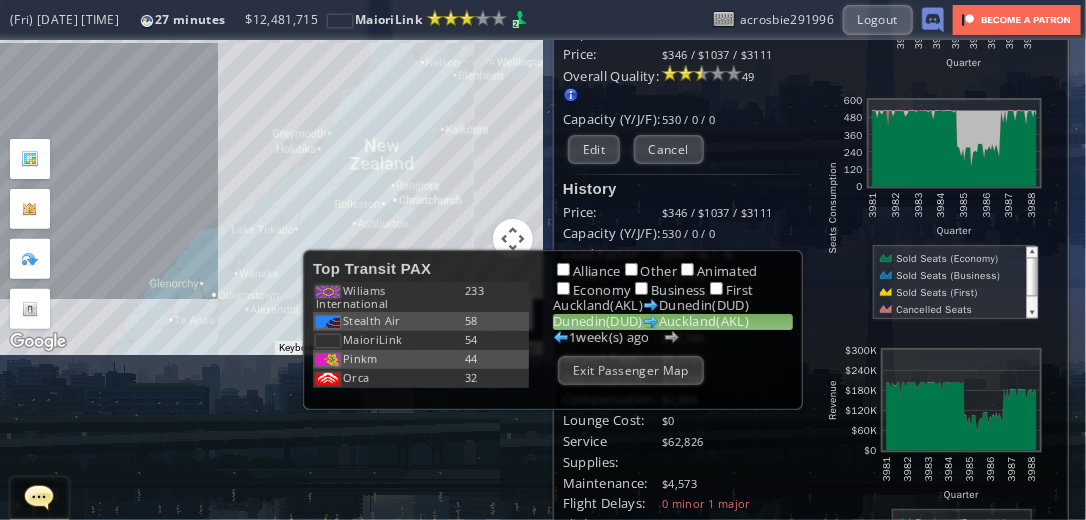 drag, startPoint x: 196, startPoint y: 335, endPoint x: 177, endPoint y: 172, distance: 164.10362 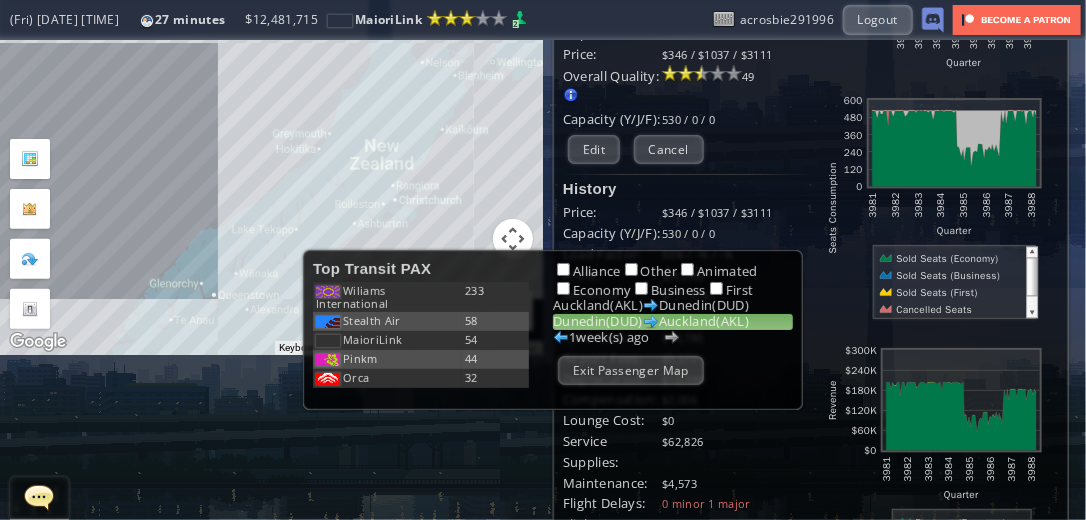 click on "To navigate, press the arrow keys." at bounding box center (271, 115) 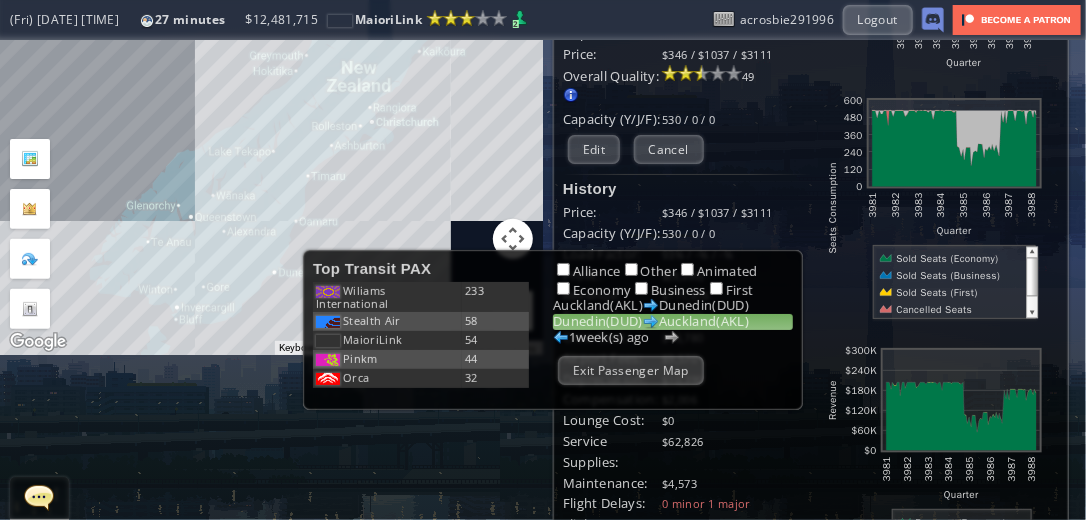 drag, startPoint x: 188, startPoint y: 233, endPoint x: 165, endPoint y: 154, distance: 82.28001 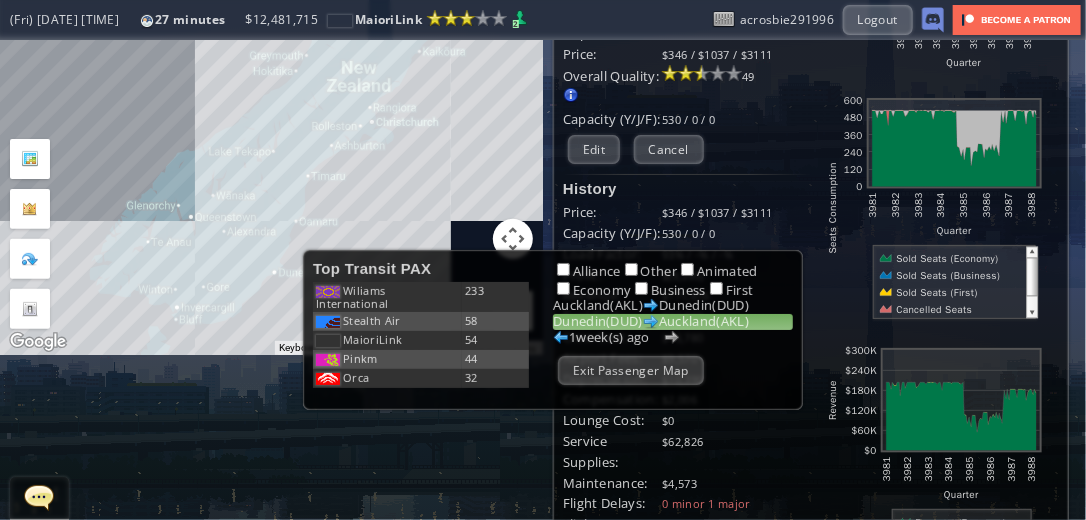 click on "To navigate, press the arrow keys." at bounding box center (271, 115) 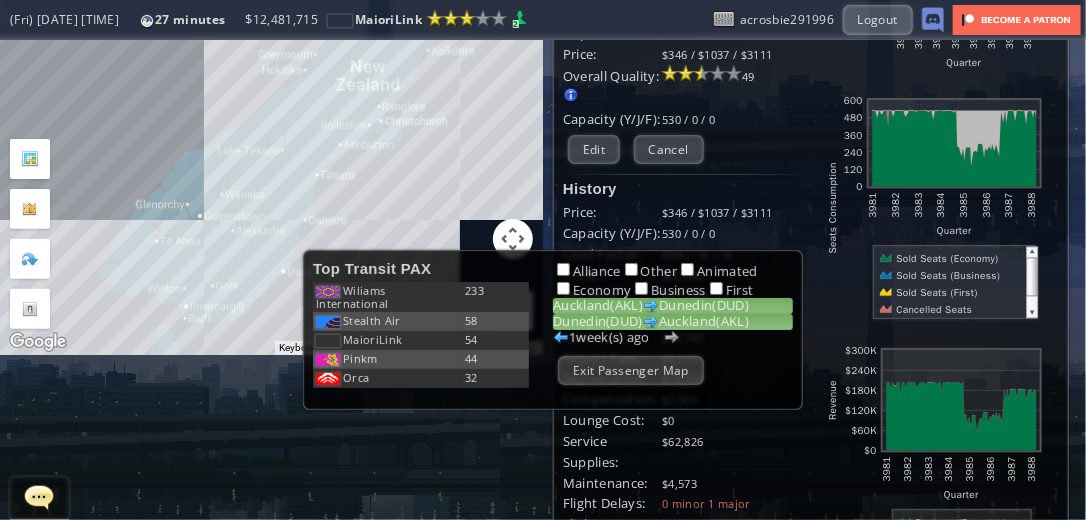 click on "Auckland([AKL]) Dunedin([DUD])" at bounding box center [673, 306] 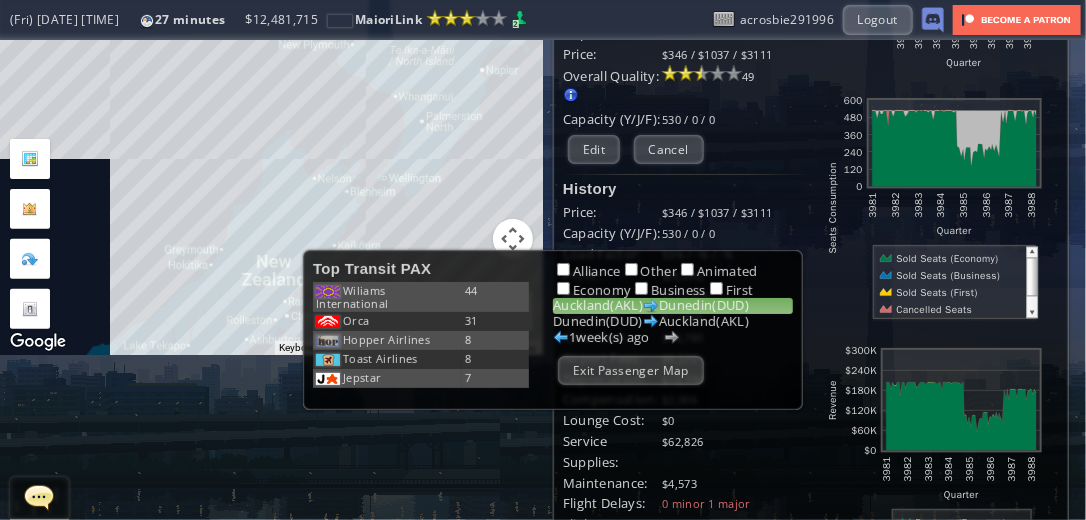 drag, startPoint x: 440, startPoint y: 156, endPoint x: 392, endPoint y: 353, distance: 202.76341 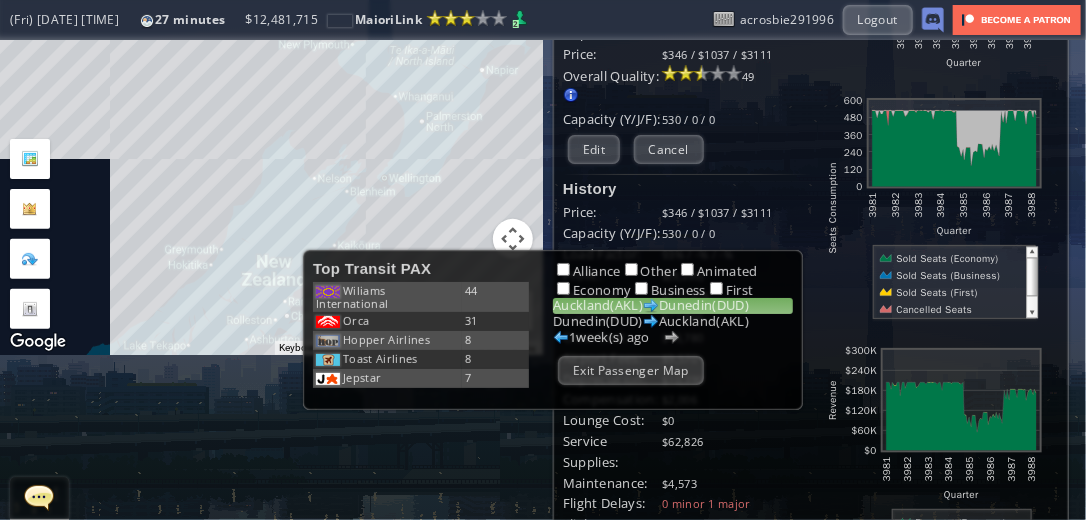 click on "Top Transit PAX
Wiliams International 44 Orca 31 Hopper Airlines 8 Toast Airlines 8 Jepstar 7 Wiliams International 233 Stealth Air 58 MaioriLink 54 Pinkm 44 Orca 32
Alliance
Other
Animated
Economy
Business
First
Auckland([AKL]) Dunedin([DUD]) Dunedin([DUD]) Auckland([AKL])
1  week(s) ago
Exit Passenger Map
Influence Heatmap
weeks ago
Impact
Trend
Hide Heatmap Overlay
Top Destinations
Destination
Cap (Freq)
Operators
Exit Airport Flight Map
(Fri) 09/30 21:00
27 minutes
Reputation:  100.5    Lesser International Airline (Next Grade: 125)
(Fri) 09/30 21:00
27 minutes
$ 12,481,715
MaioriLink
2" at bounding box center (543, 260) 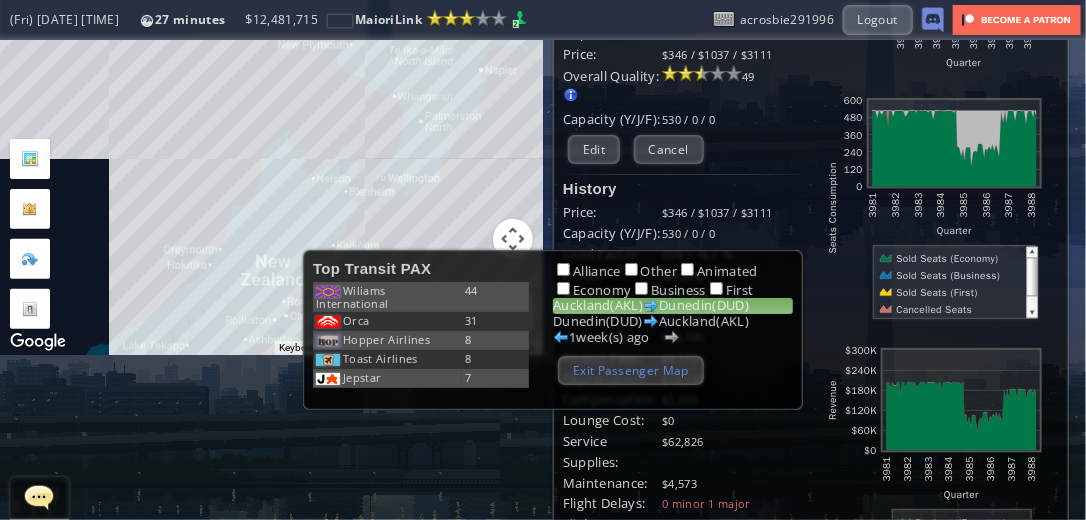 click on "Exit Passenger Map" at bounding box center [631, 370] 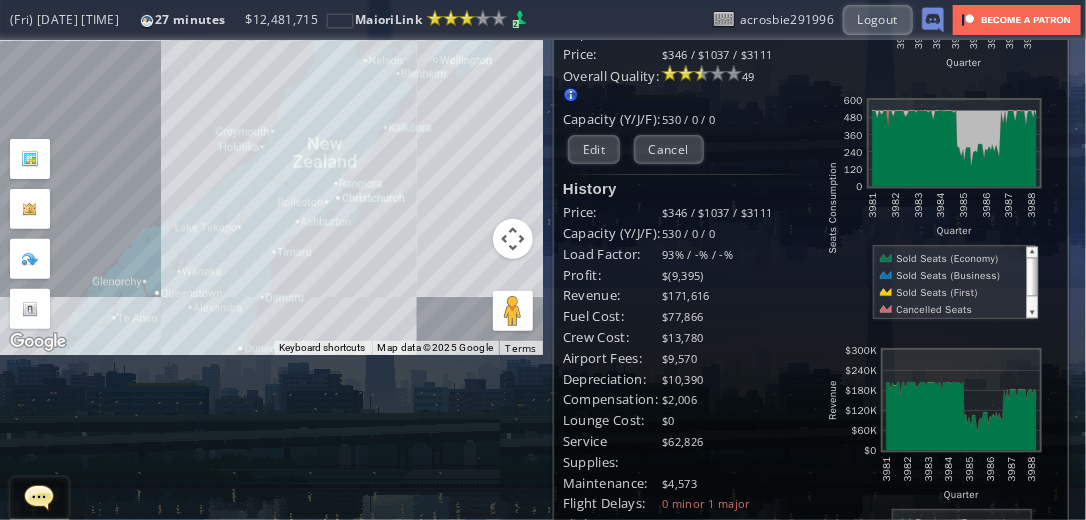 drag, startPoint x: 386, startPoint y: 289, endPoint x: 438, endPoint y: 169, distance: 130.78226 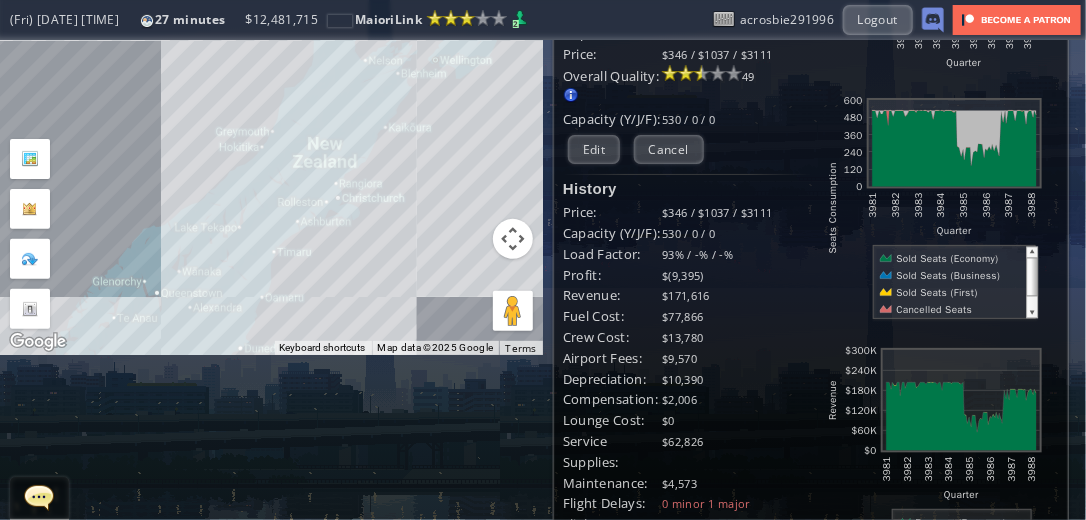 click on "To navigate, press the arrow keys." at bounding box center (271, 115) 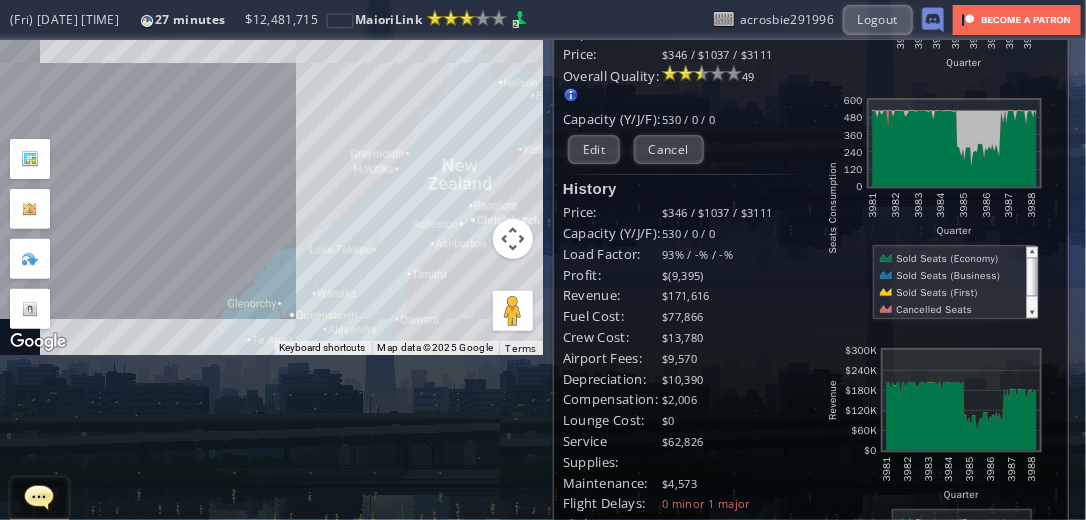 drag, startPoint x: 99, startPoint y: 68, endPoint x: 234, endPoint y: 90, distance: 136.78085 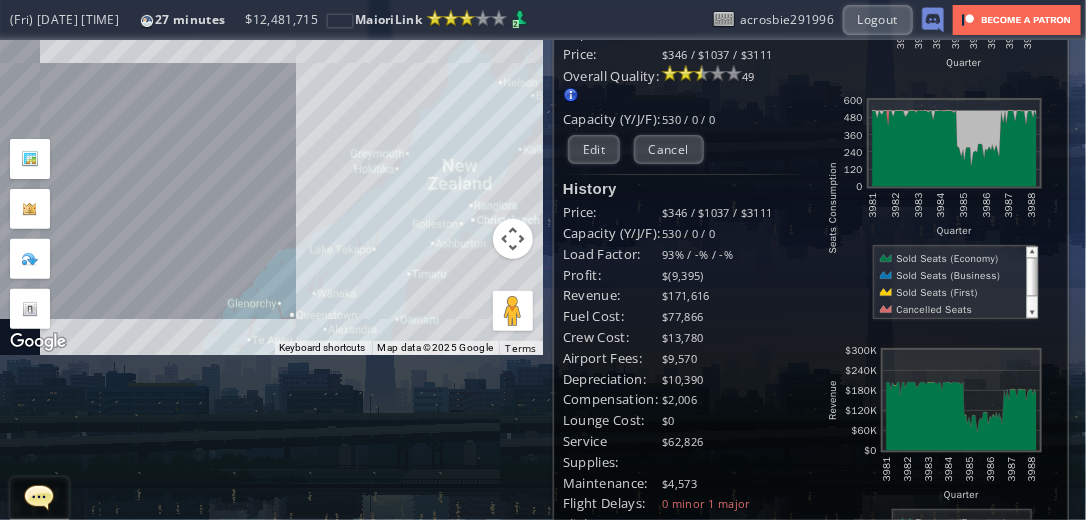 click on "To navigate, press the arrow keys." at bounding box center [271, 115] 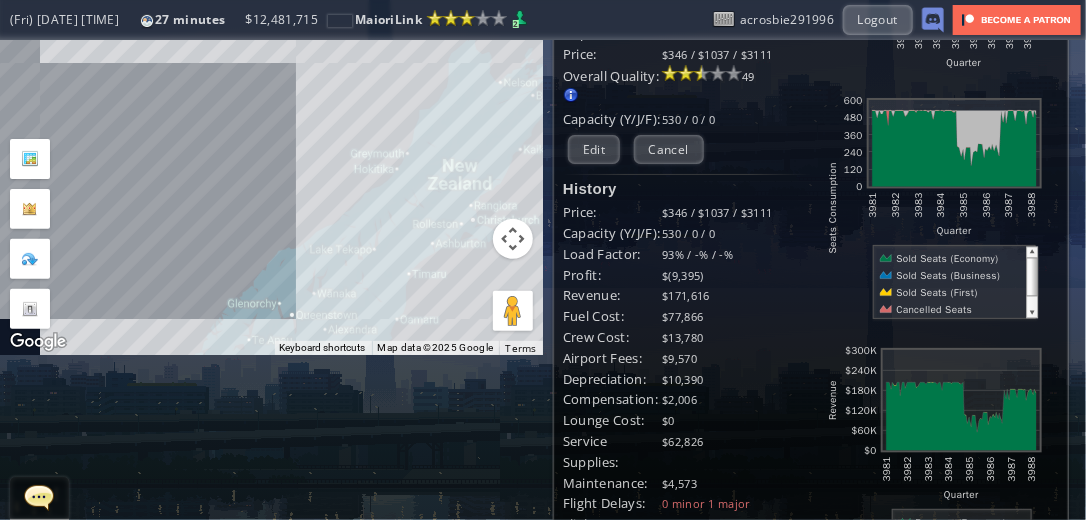 click on "To navigate, press the arrow keys." at bounding box center [271, 115] 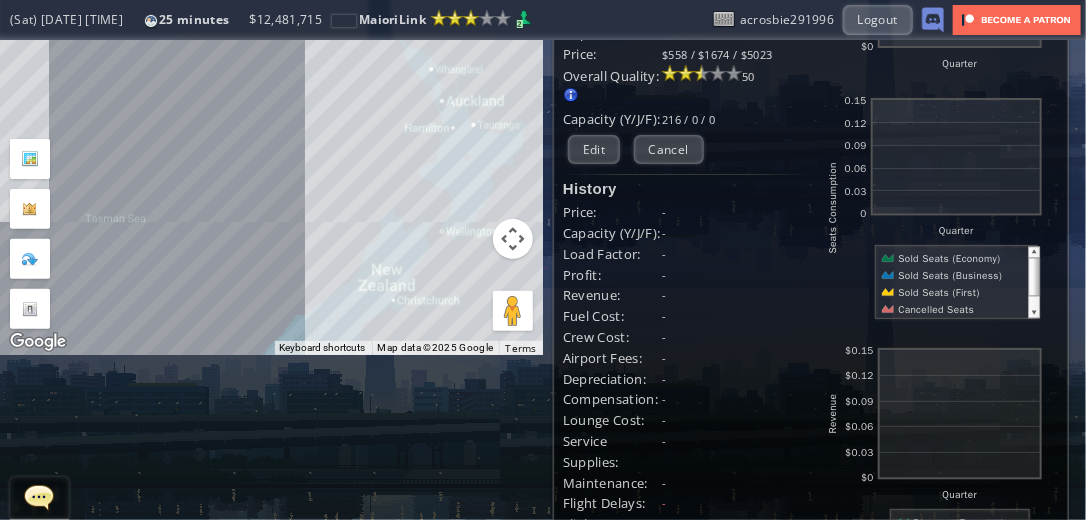 drag, startPoint x: 427, startPoint y: 96, endPoint x: 435, endPoint y: 201, distance: 105.30432 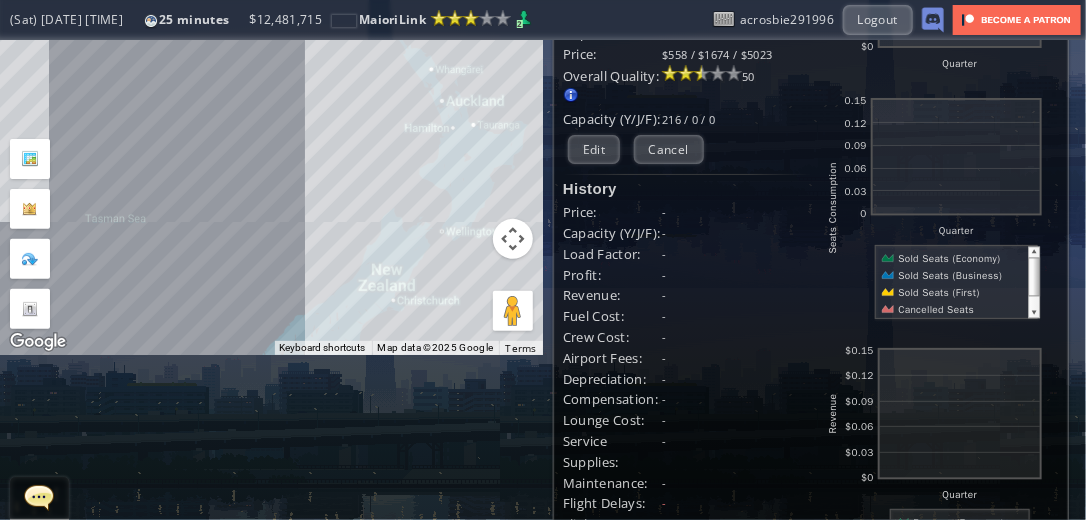 click on "To navigate, press the arrow keys." at bounding box center (271, 115) 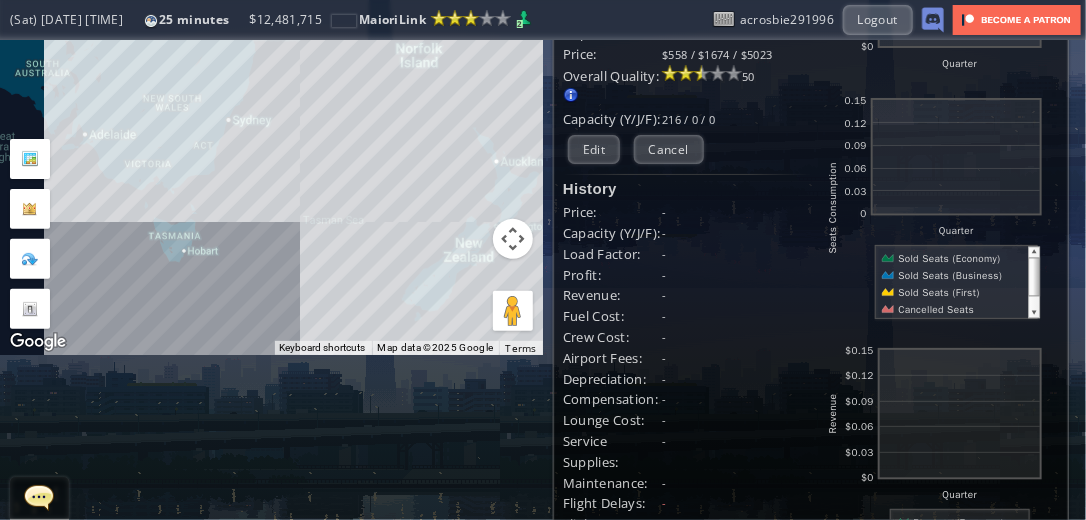 drag, startPoint x: 284, startPoint y: 120, endPoint x: 420, endPoint y: 168, distance: 144.22205 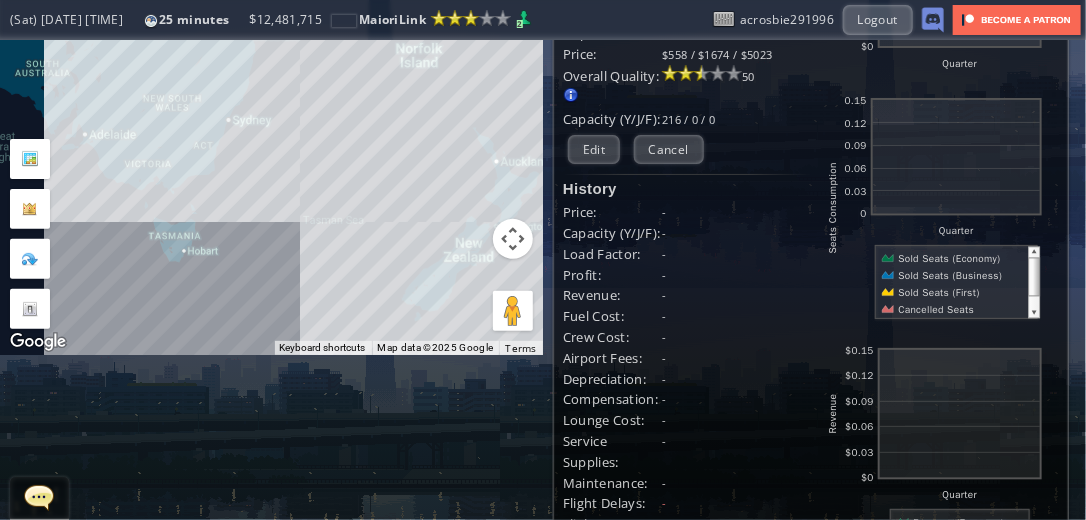 click on "To navigate, press the arrow keys." at bounding box center [271, 115] 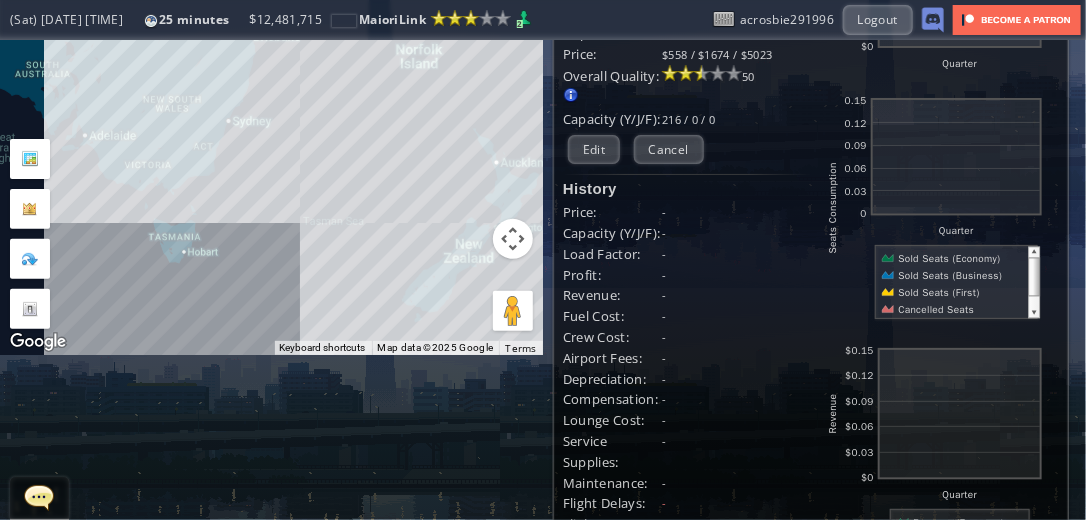 click on "To navigate, press the arrow keys." at bounding box center [271, 115] 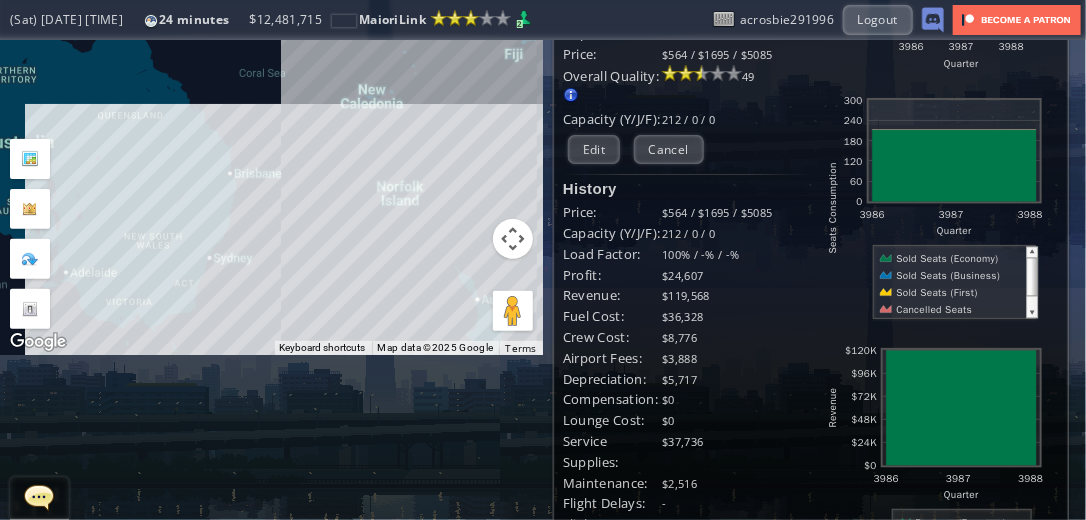 drag, startPoint x: 483, startPoint y: 86, endPoint x: 464, endPoint y: 225, distance: 140.29256 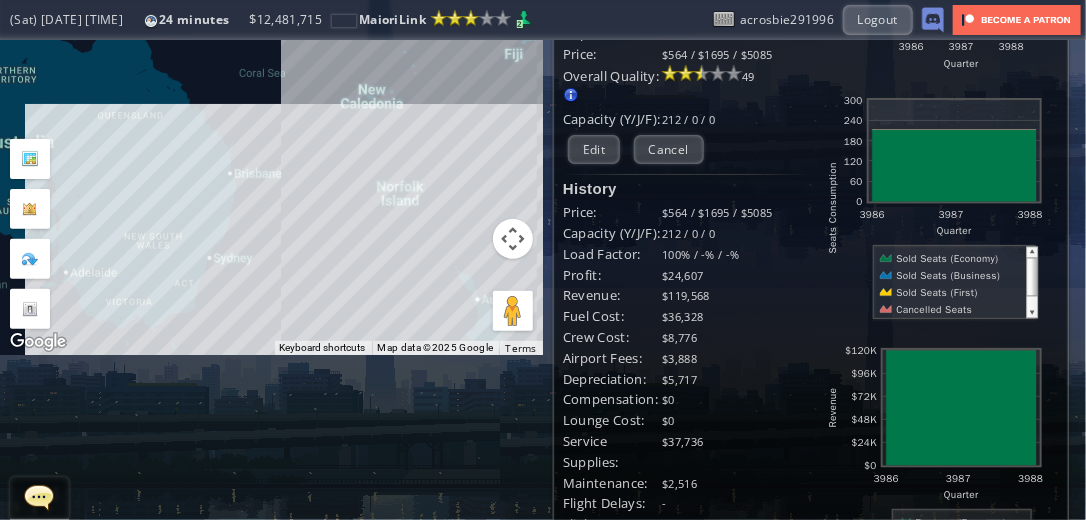 click on "To navigate, press the arrow keys." at bounding box center [271, 115] 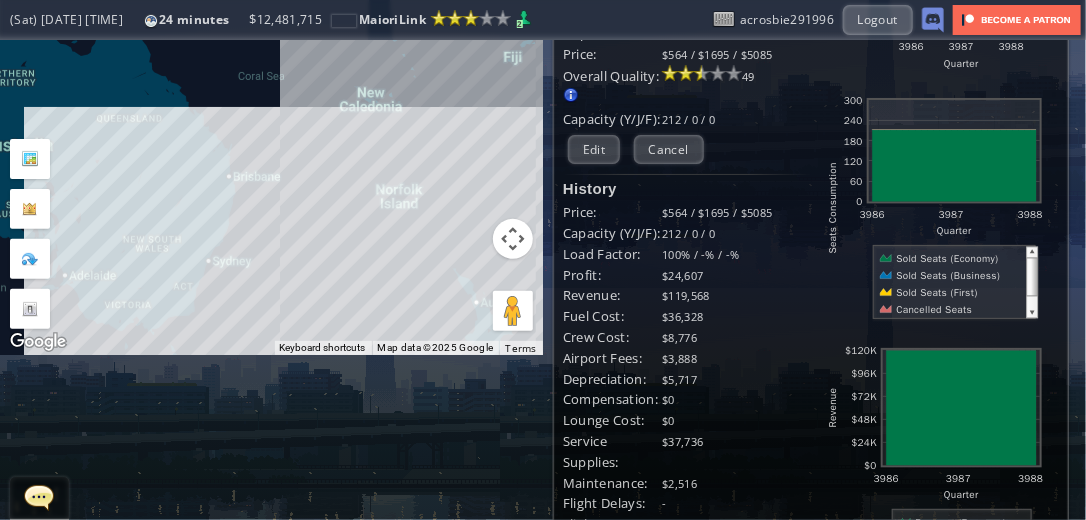 click on "To navigate, press the arrow keys." at bounding box center [271, 115] 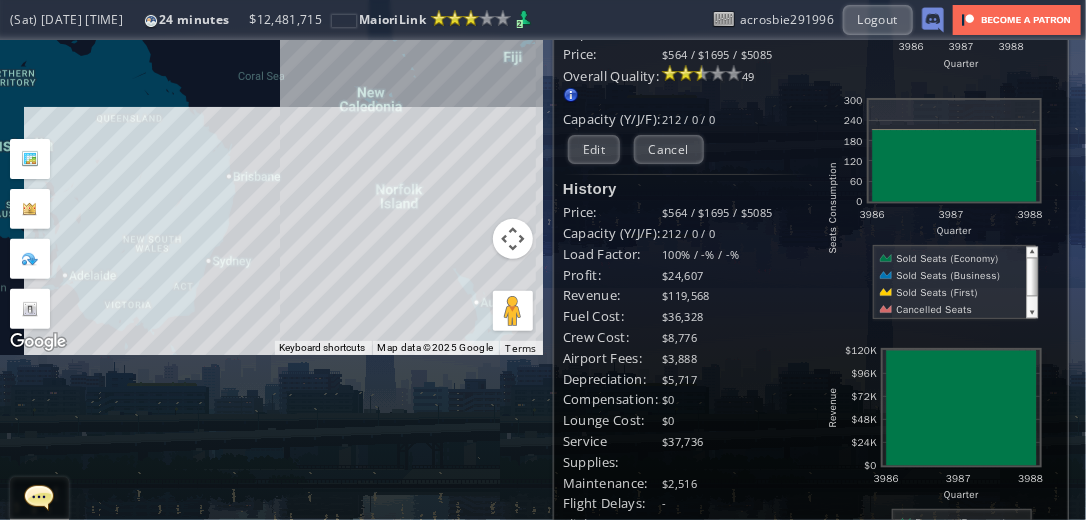 click on "To navigate, press the arrow keys." at bounding box center [271, 115] 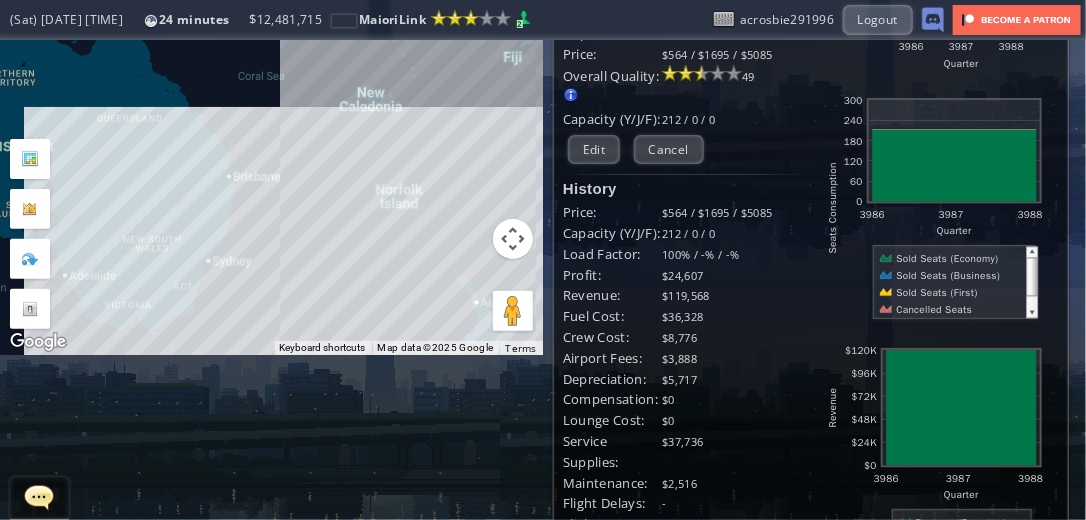 click on "To navigate, press the arrow keys." at bounding box center [271, 115] 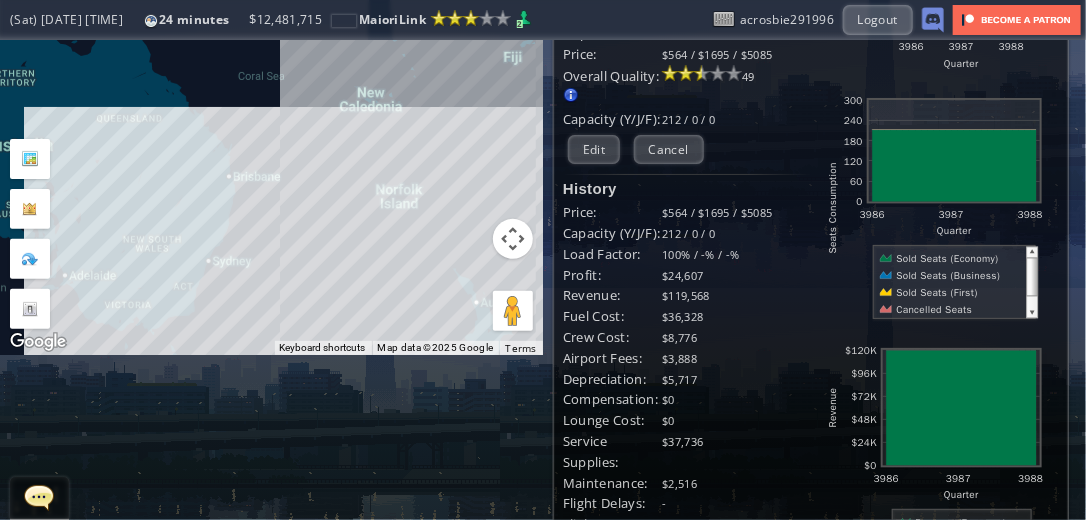 click on "To navigate, press the arrow keys." at bounding box center [271, 115] 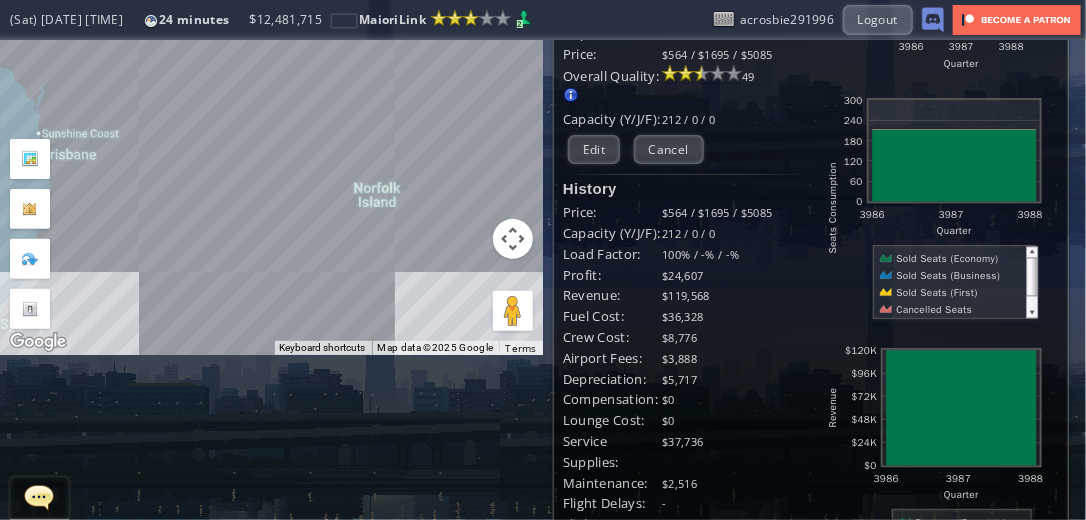 click on "To navigate, press the arrow keys." at bounding box center (271, 115) 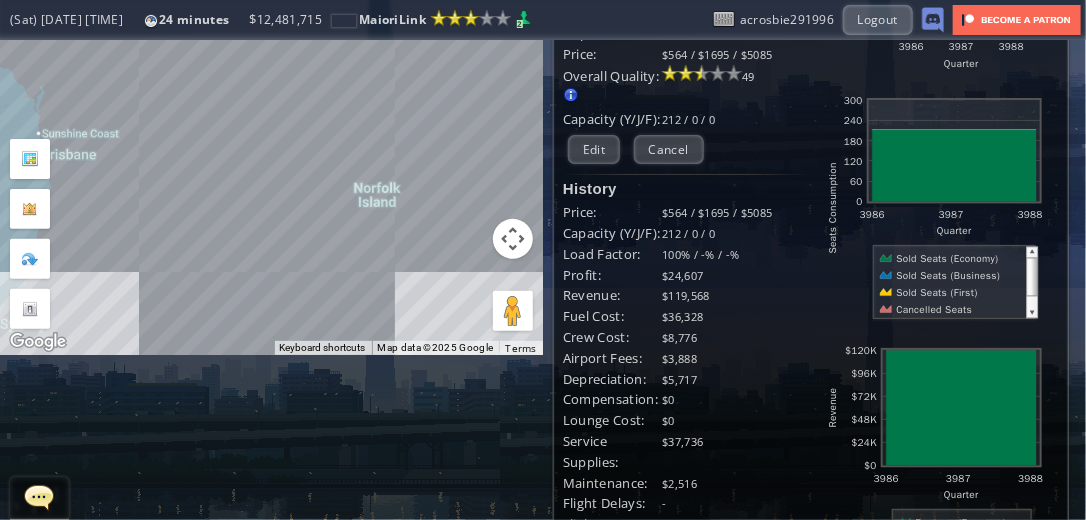 click on "To navigate, press the arrow keys." at bounding box center [271, 115] 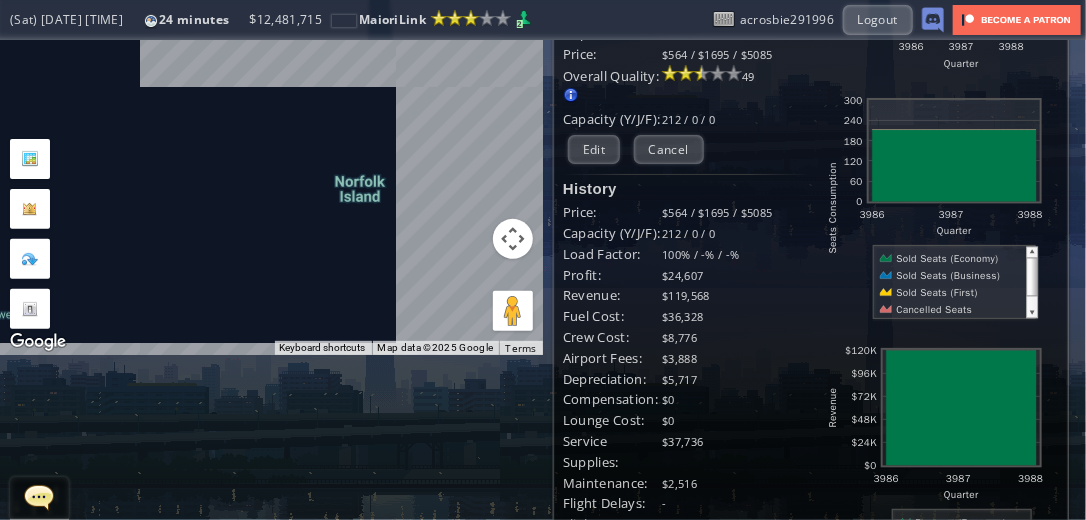 click on "To navigate, press the arrow keys." at bounding box center [271, 115] 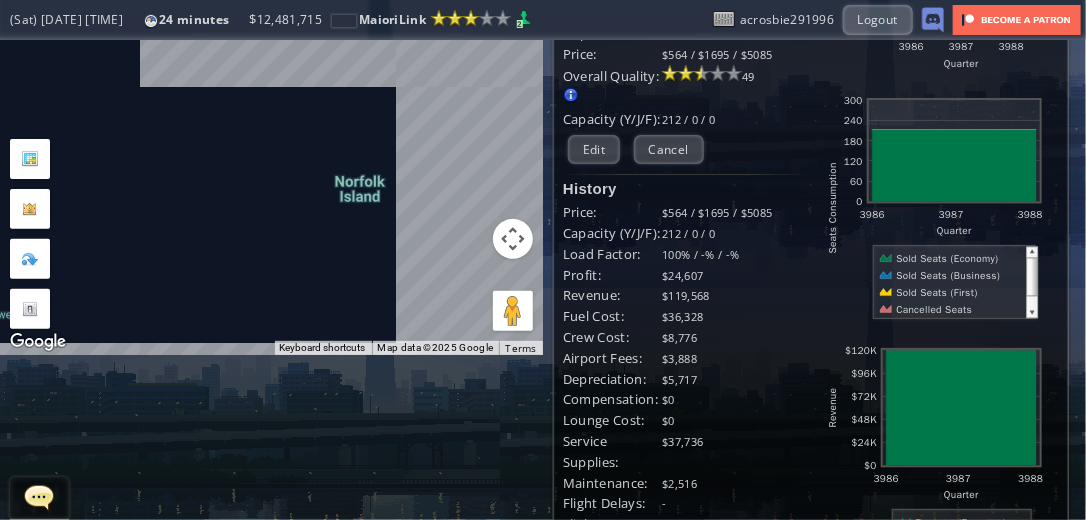 click on "To navigate, press the arrow keys." at bounding box center [271, 115] 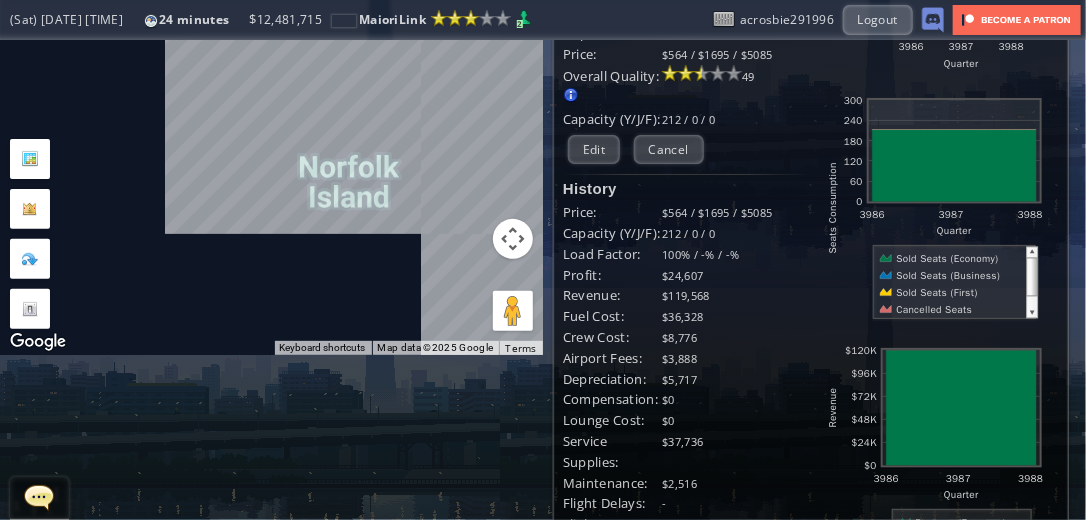 click on "To navigate, press the arrow keys." at bounding box center [271, 115] 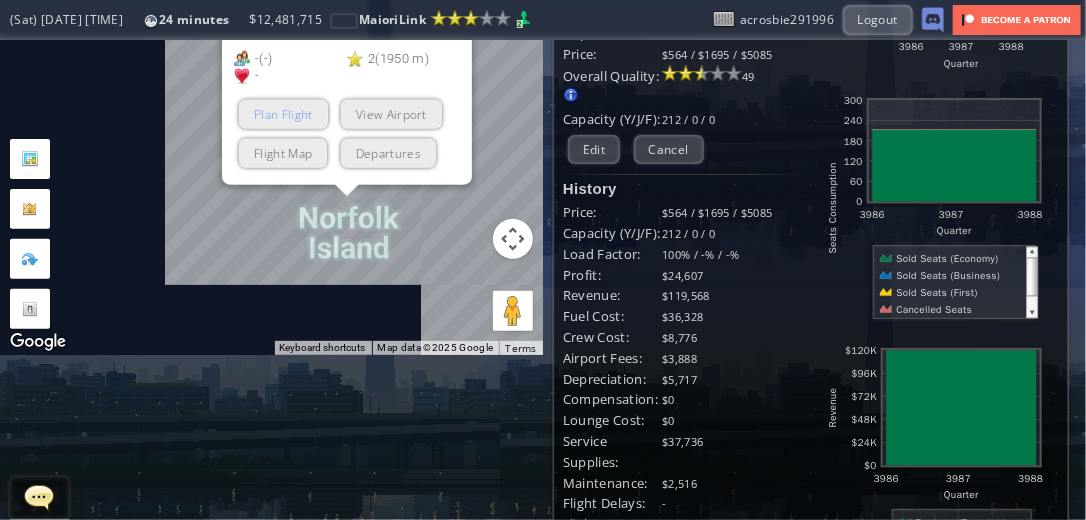 click on "Plan Flight" at bounding box center [283, 114] 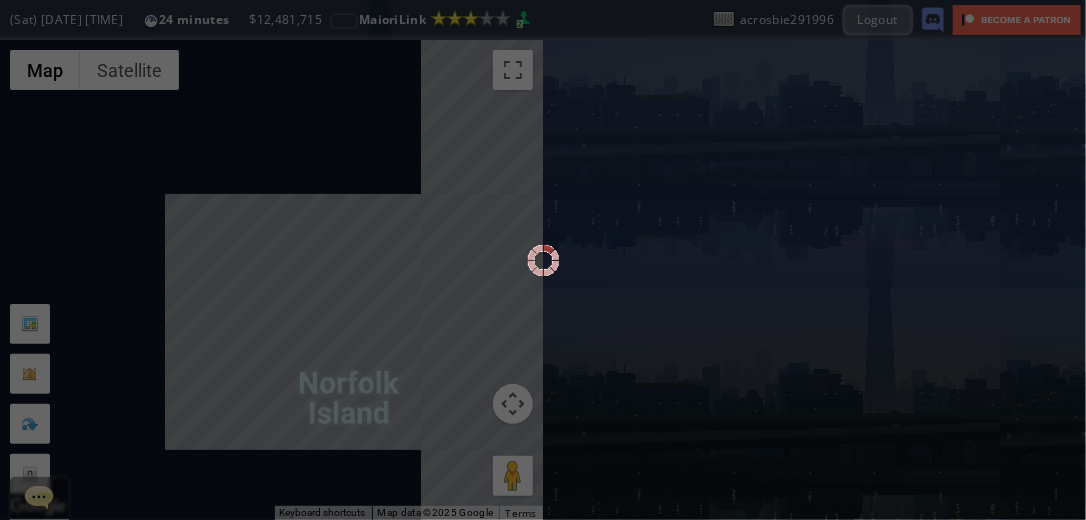 scroll, scrollTop: 0, scrollLeft: 0, axis: both 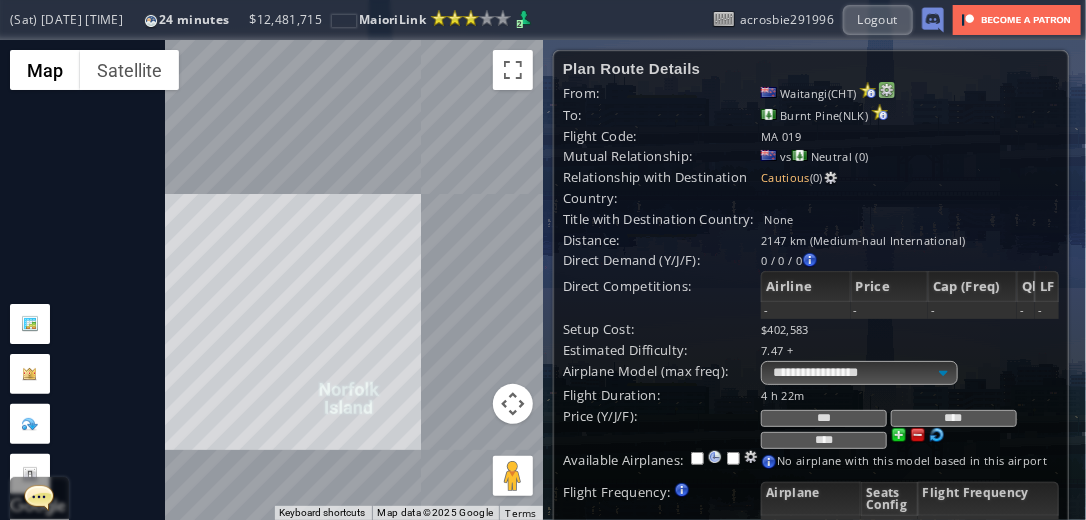 click at bounding box center [887, 90] 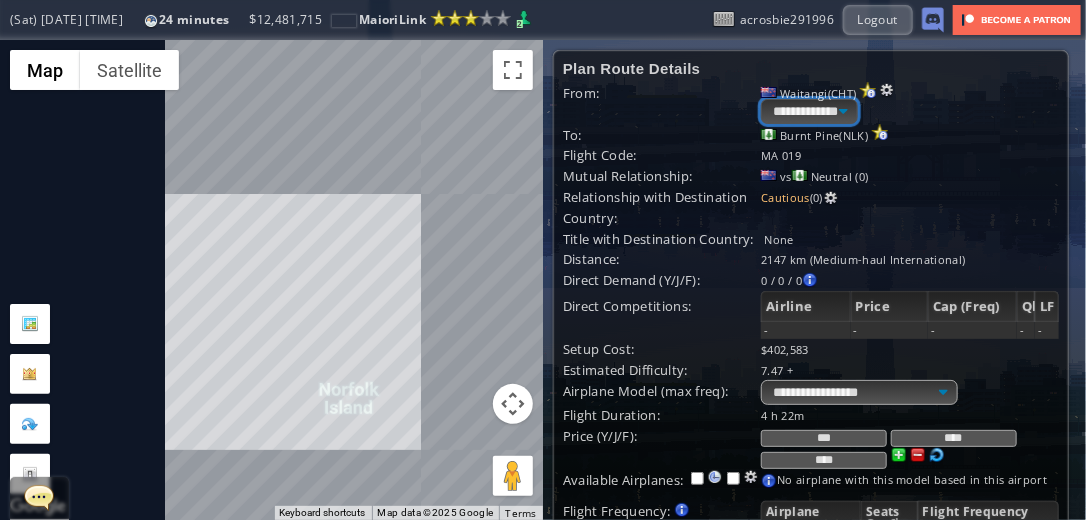 click on "**********" at bounding box center (809, 111) 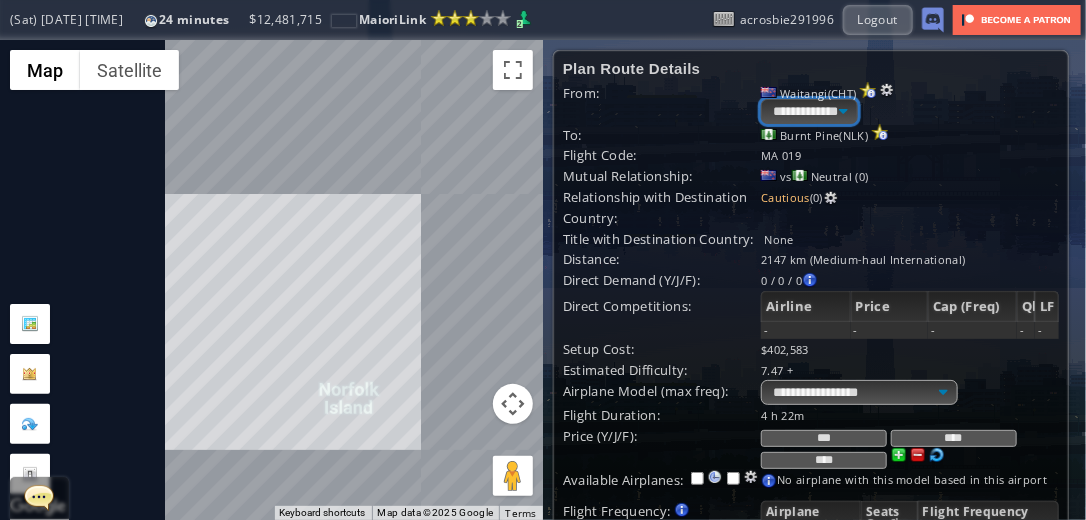 click on "**********" at bounding box center [809, 111] 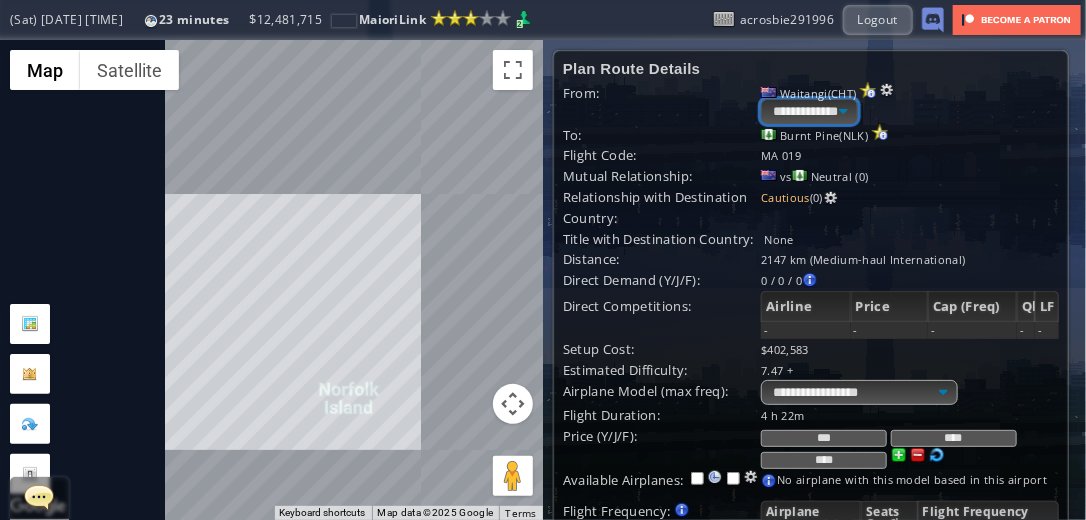 click on "**********" at bounding box center [809, 111] 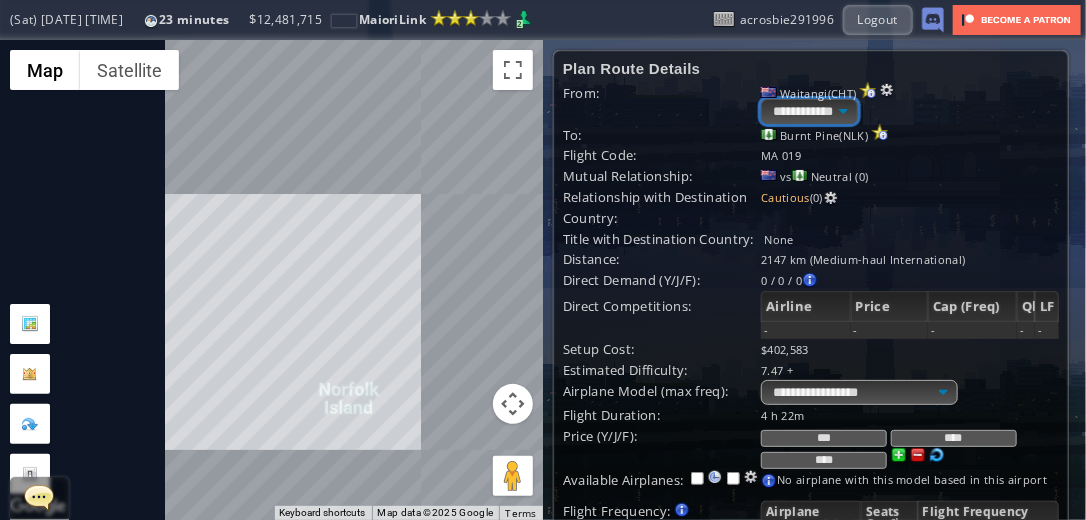 click on "**********" at bounding box center [809, 111] 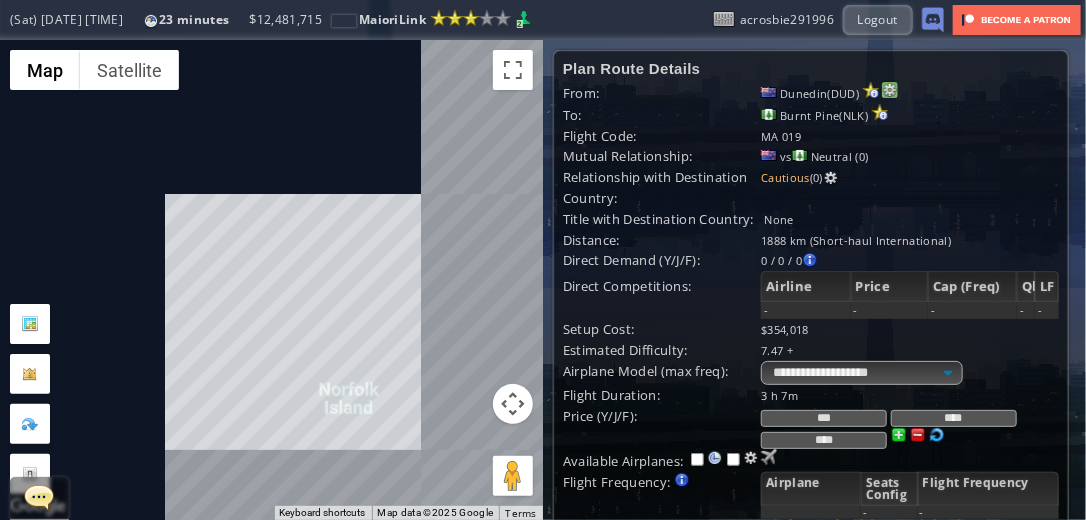 click at bounding box center [890, 90] 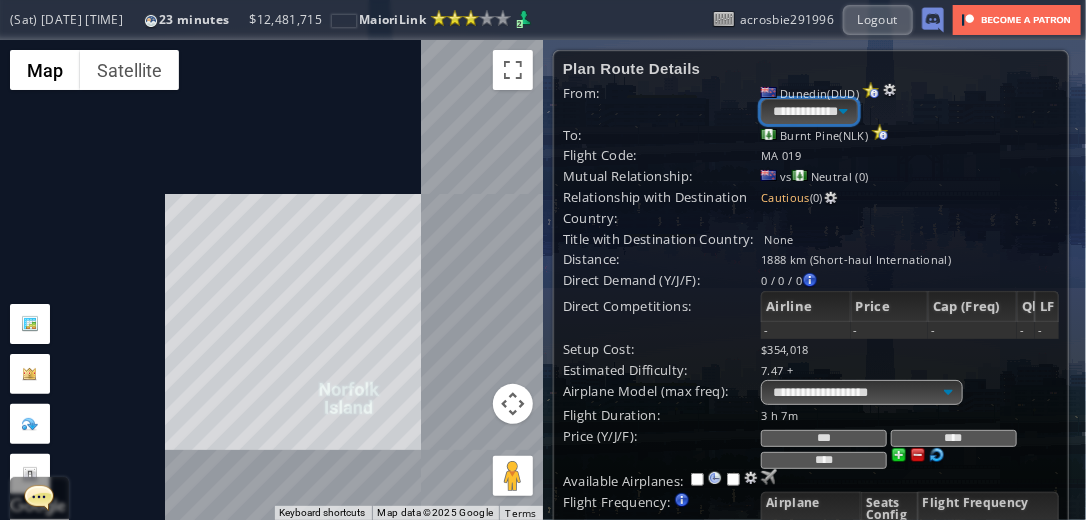 click on "**********" at bounding box center [809, 111] 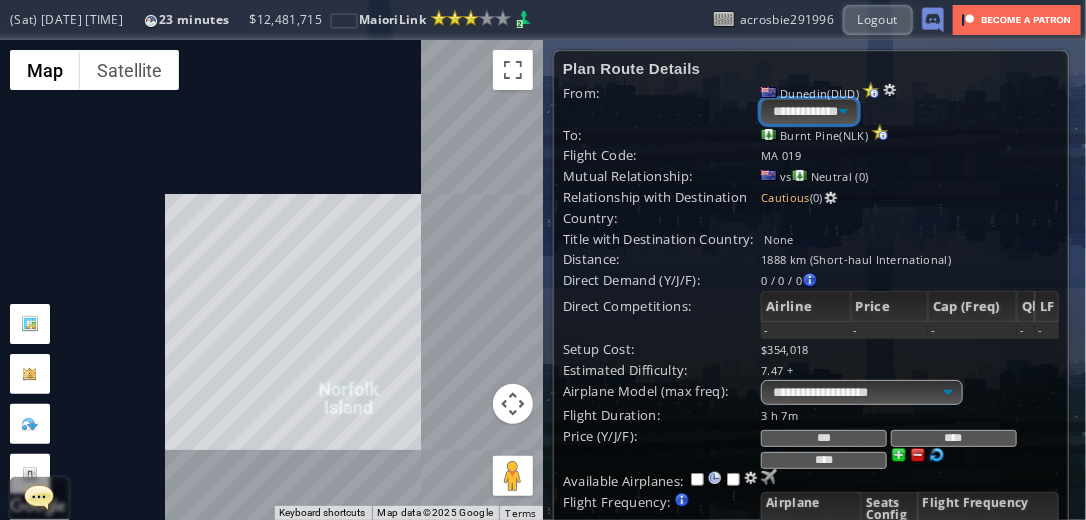 select on "****" 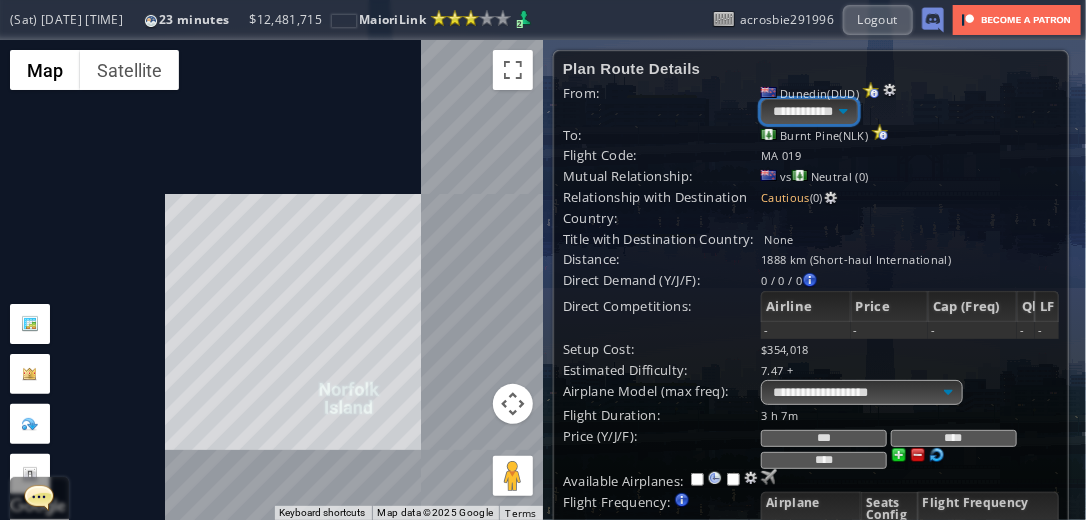 click on "**********" at bounding box center (809, 111) 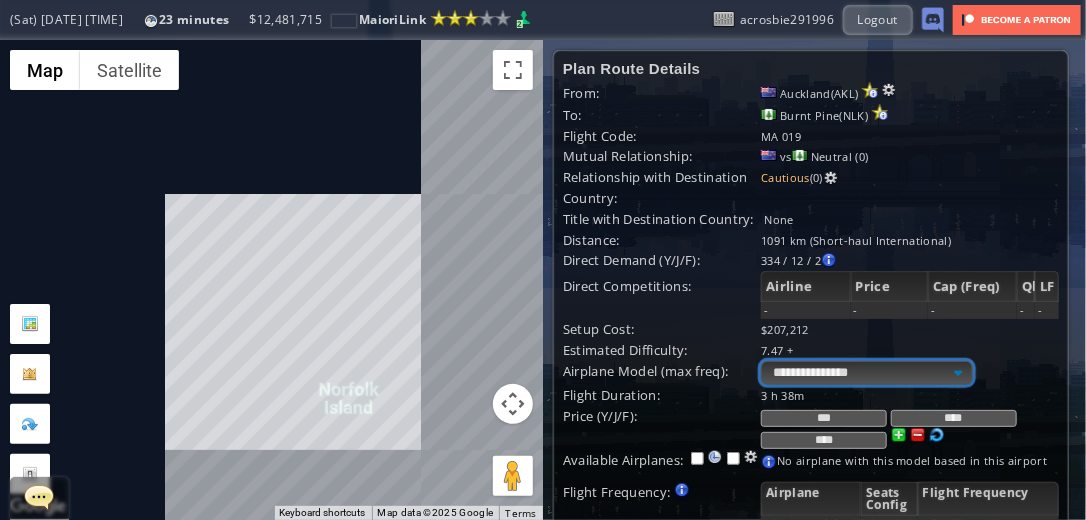 click on "**********" at bounding box center [866, 373] 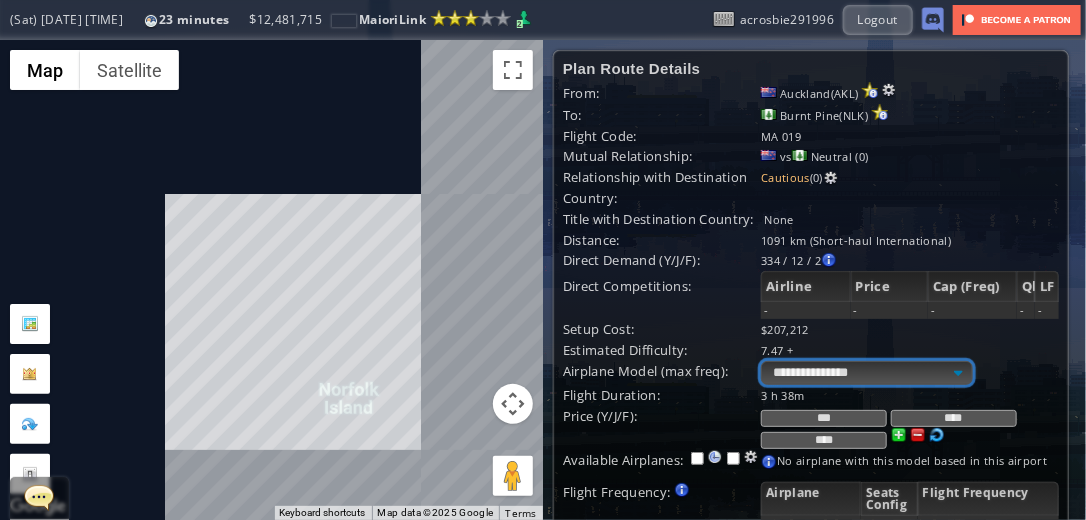 select on "**" 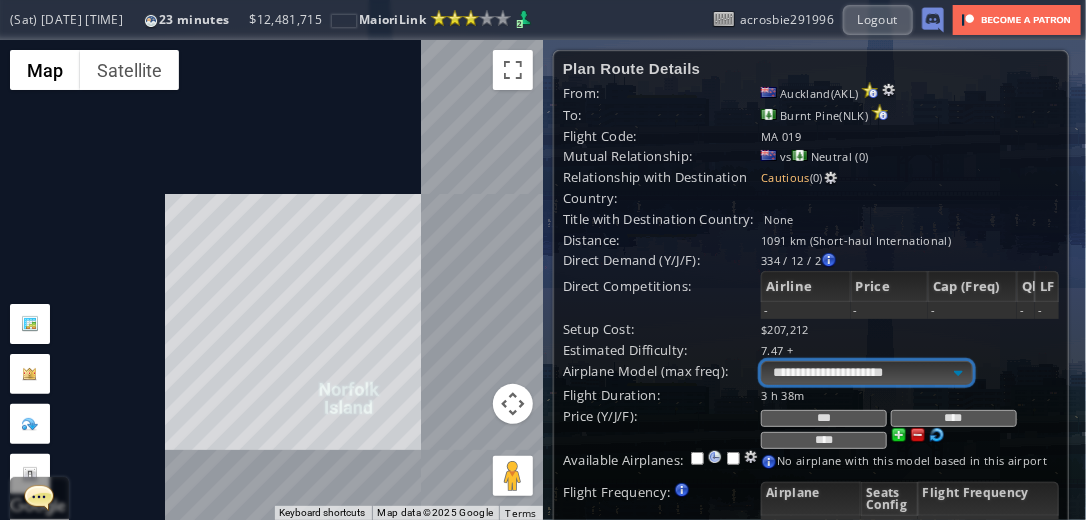 click on "**********" at bounding box center (866, 373) 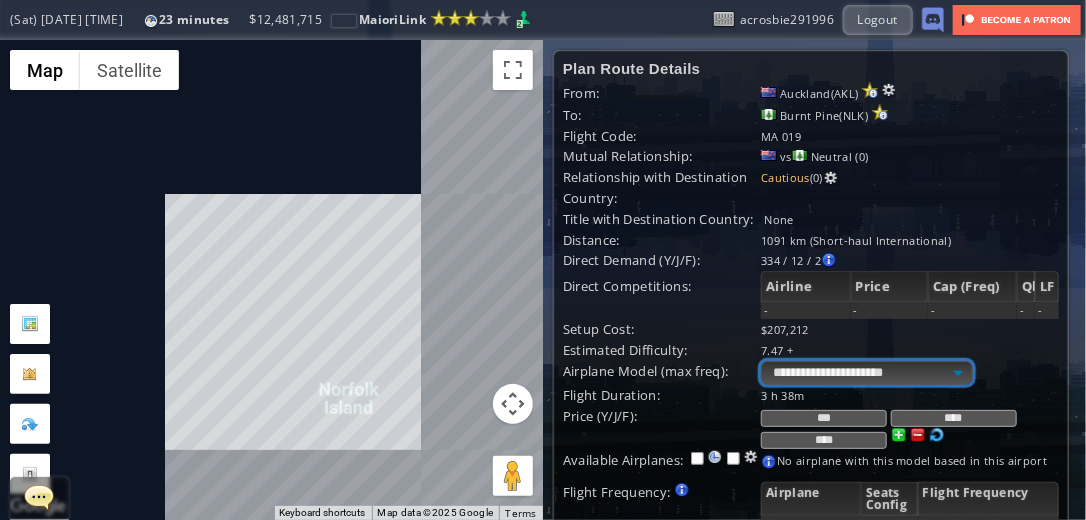 click on "**********" at bounding box center [866, 373] 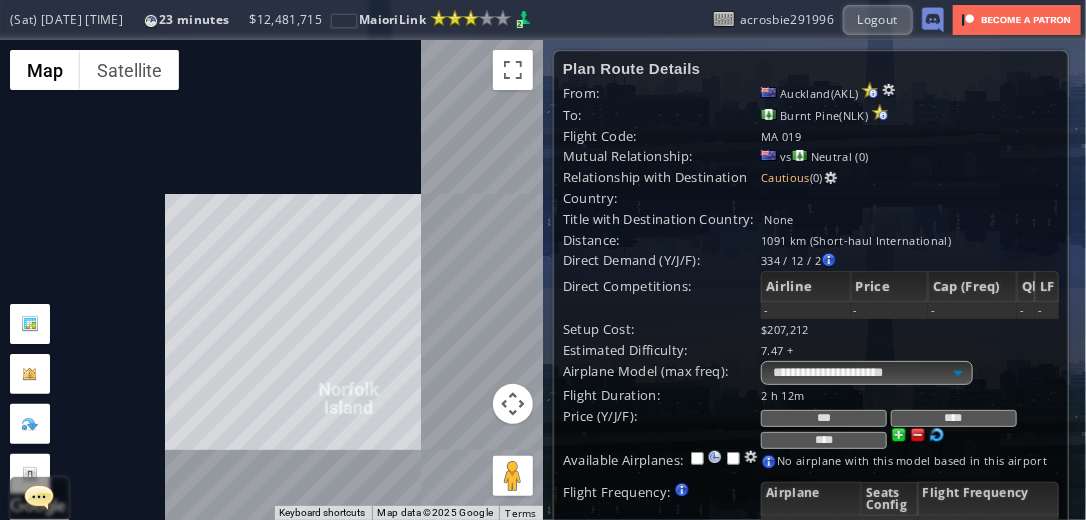 click on "30 years" at bounding box center [910, 916] 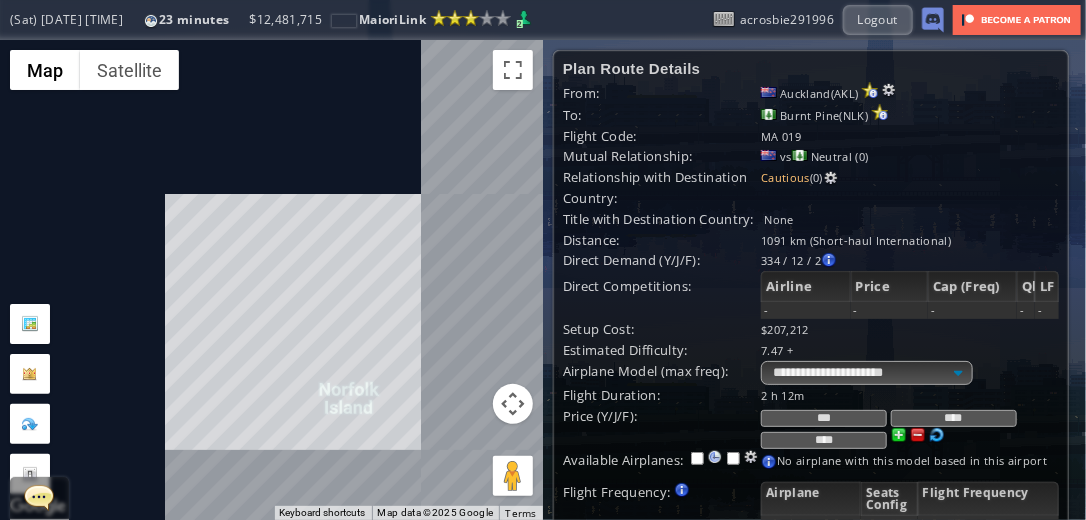scroll, scrollTop: 568, scrollLeft: 0, axis: vertical 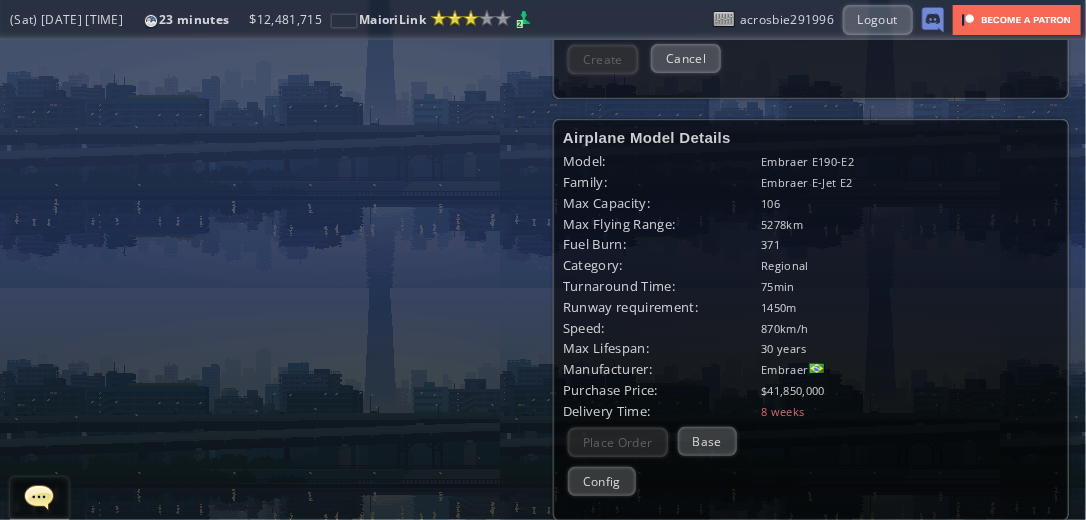 click at bounding box center [817, 368] 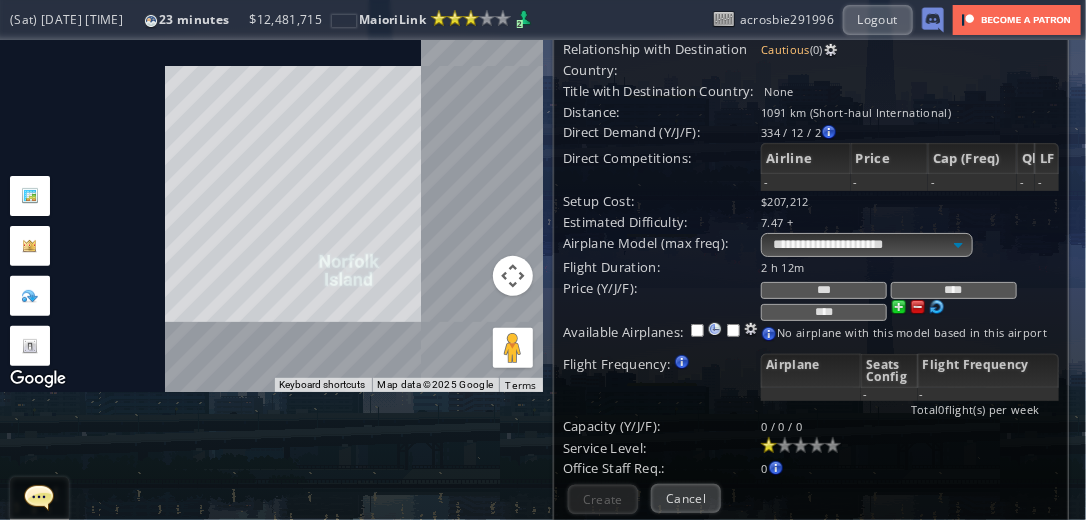 scroll, scrollTop: 0, scrollLeft: 0, axis: both 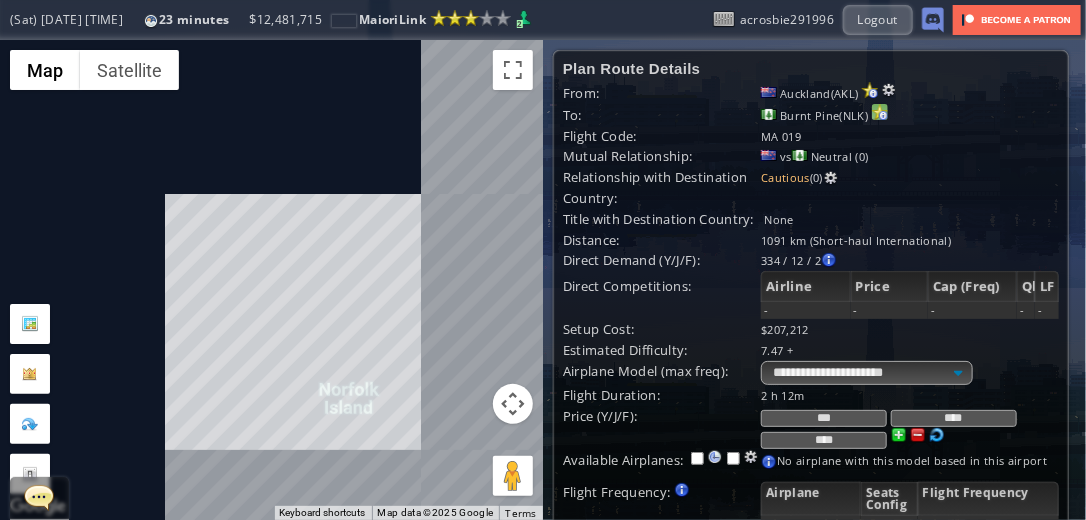 click at bounding box center [870, 90] 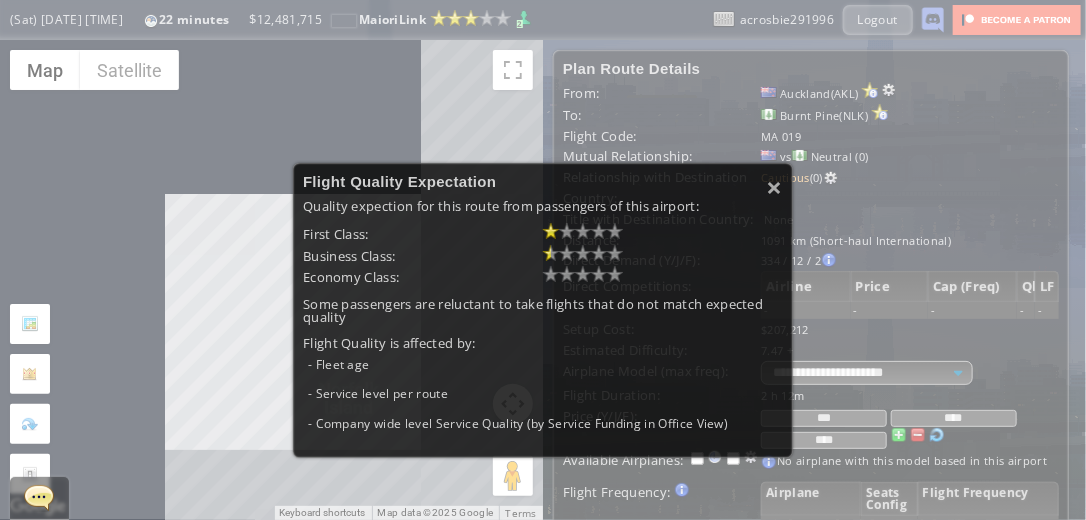 click on "×
Flight Quality Expectation
Quality expection for this route from passengers of this airport:
First Class:
Business Class:
Economy Class:
Some passengers are reluctant to take flights that do not match expected quality
Flight Quality is affected by:
- Fleet age
- Service level per route
- Company wide level Service Quality (by Service Funding in Office View)" at bounding box center [543, 310] 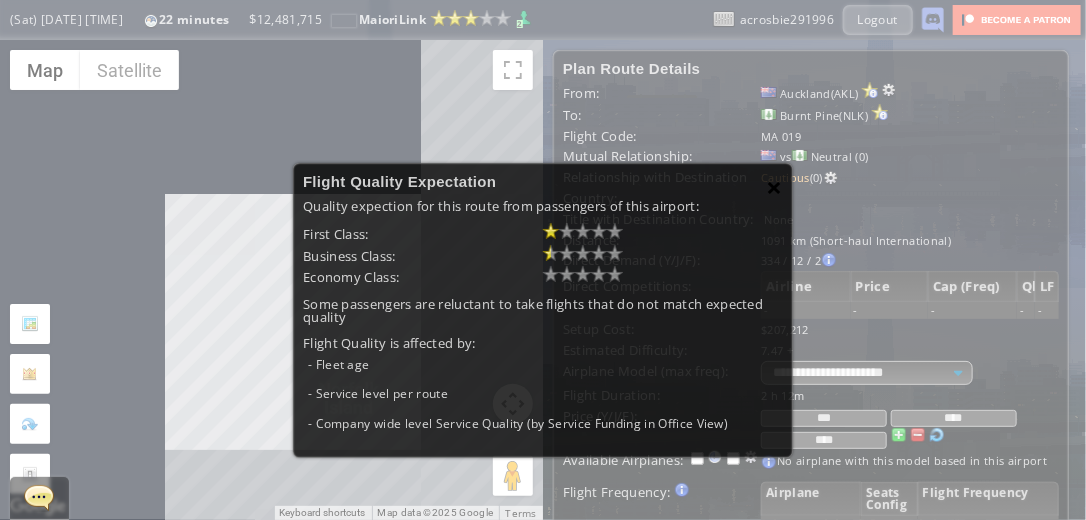 click on "×" at bounding box center (775, 187) 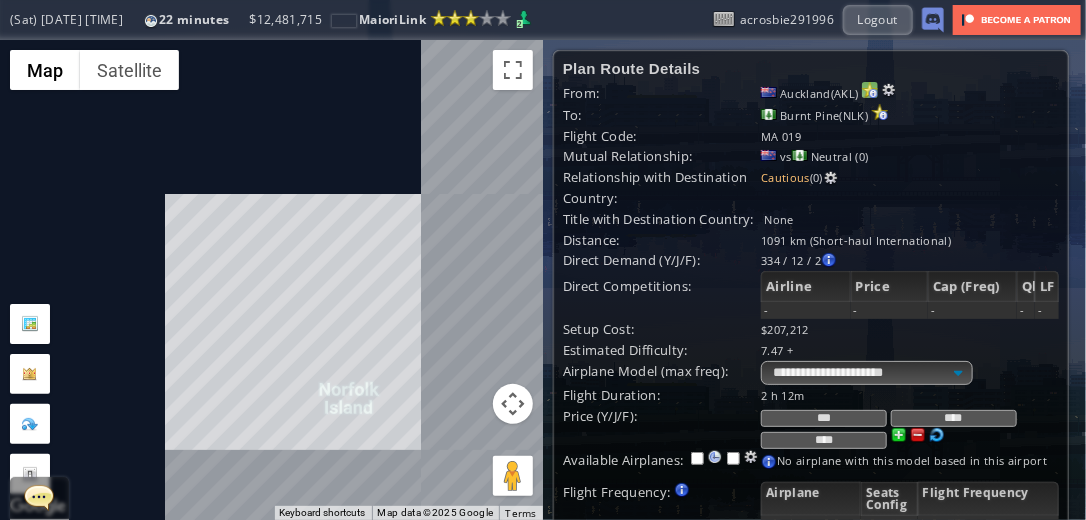 click at bounding box center (870, 90) 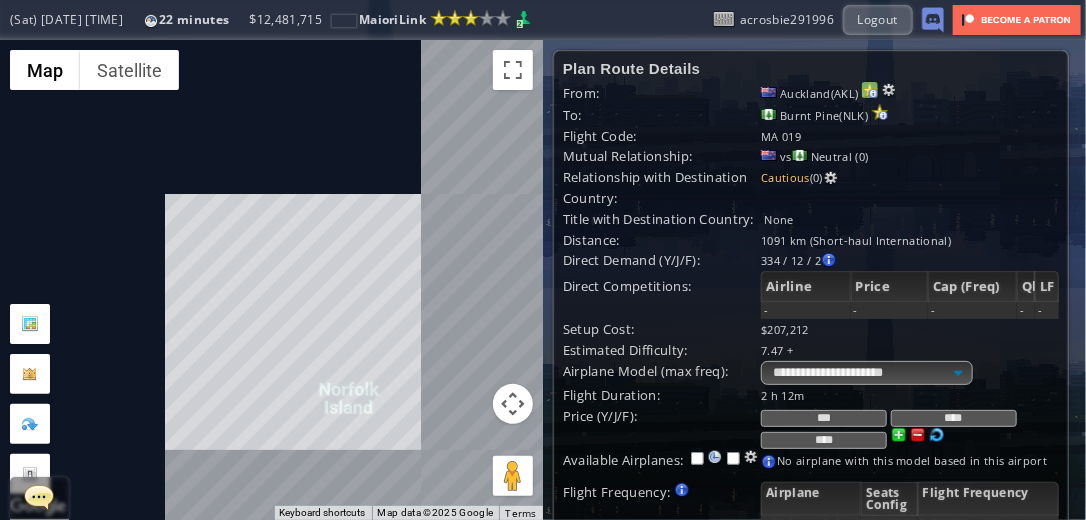 click at bounding box center (870, 90) 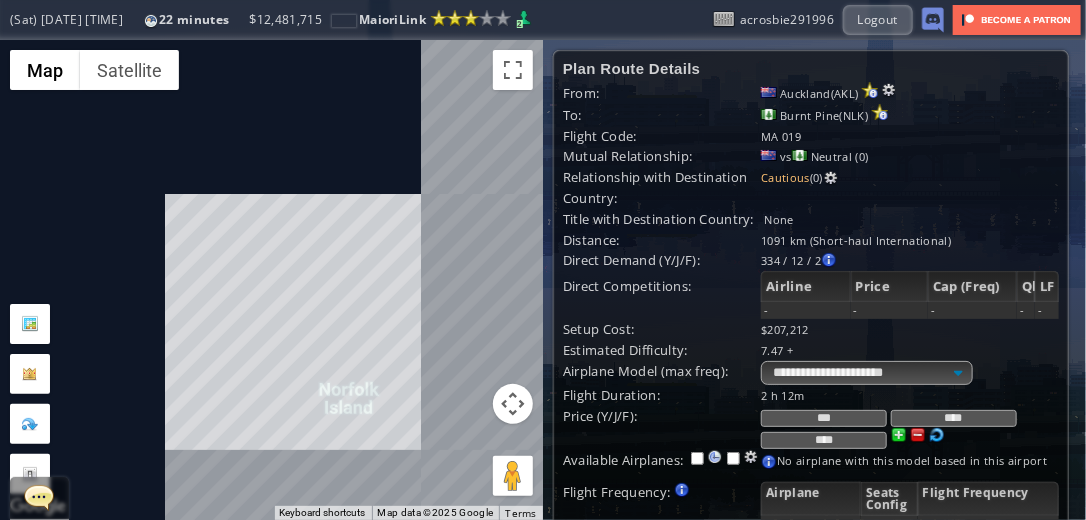 click on "**********" at bounding box center (910, 93) 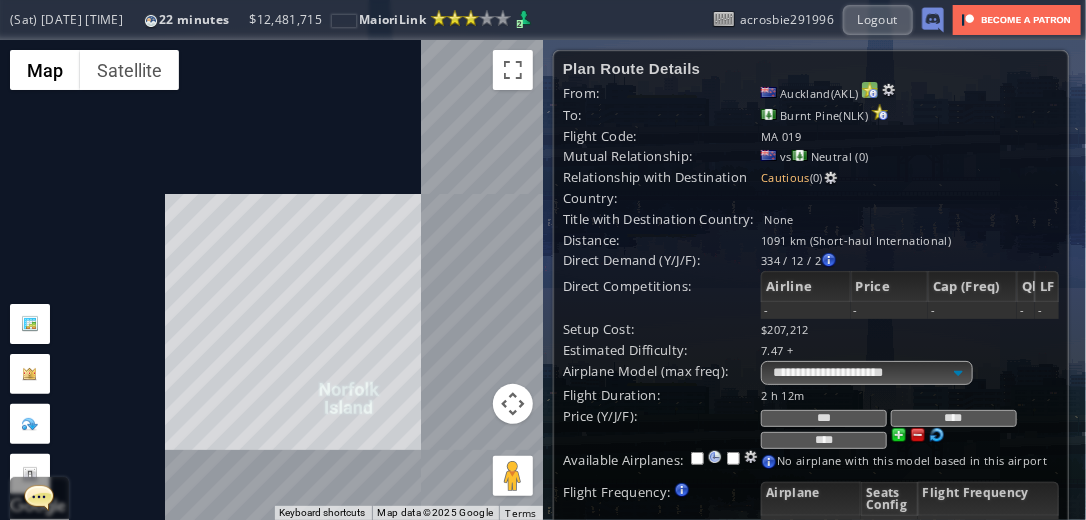 click at bounding box center (870, 90) 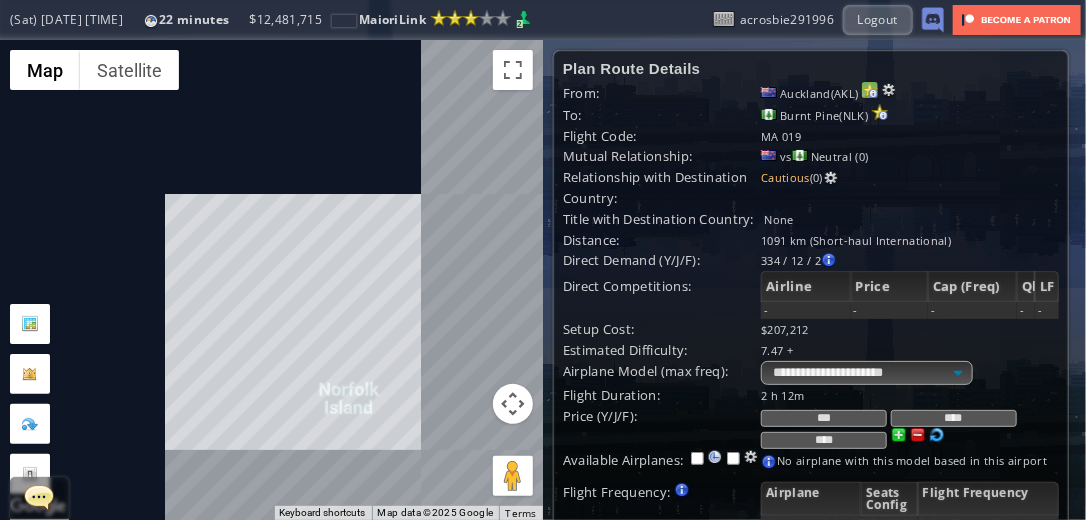 click at bounding box center (870, 90) 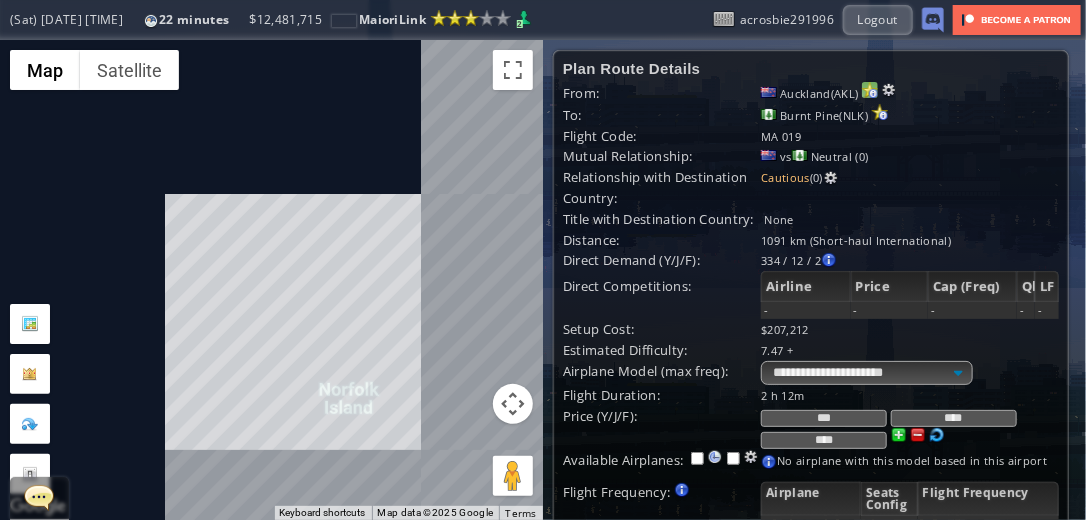 click at bounding box center [870, 90] 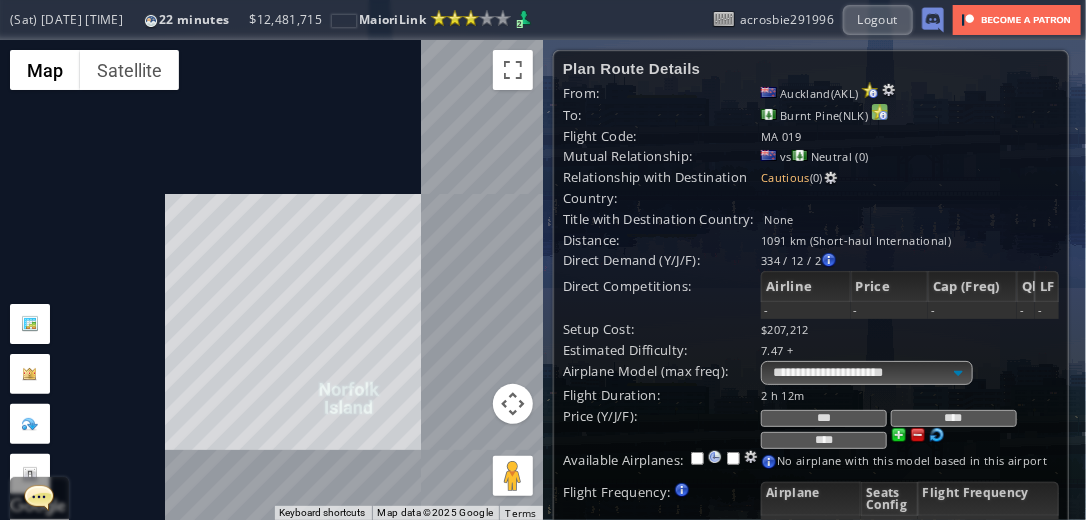 click at bounding box center [870, 90] 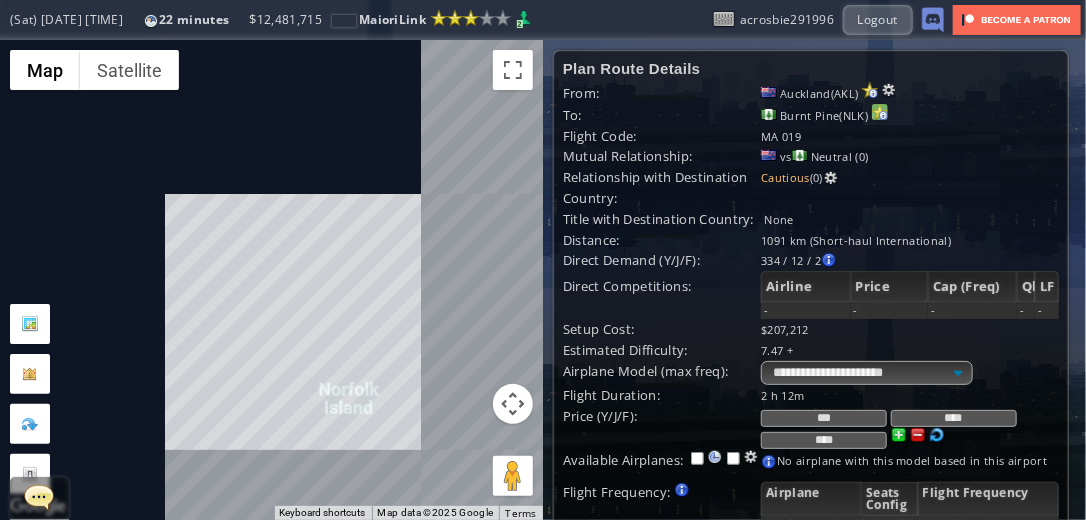 click at bounding box center [870, 90] 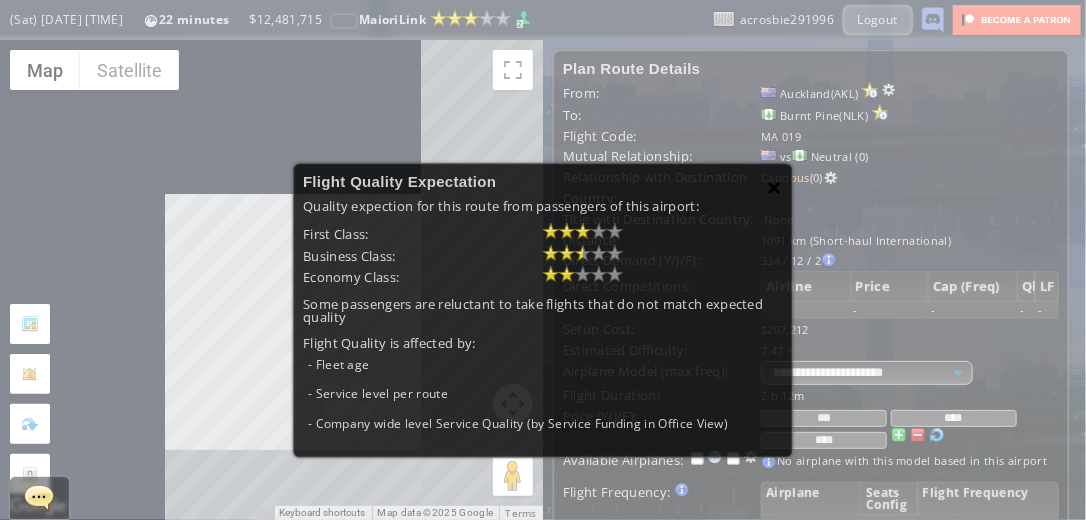 click on "×" at bounding box center (775, 187) 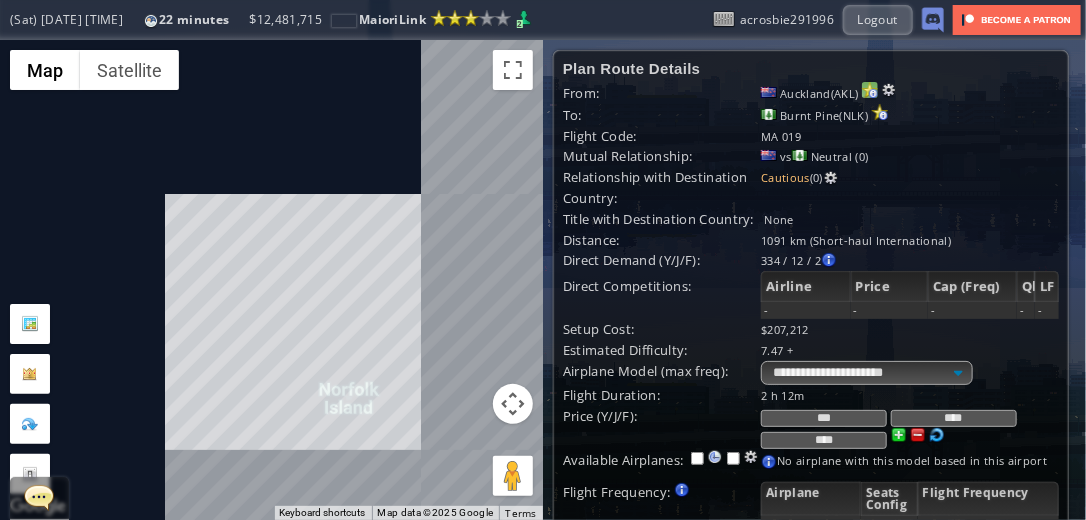click at bounding box center [870, 90] 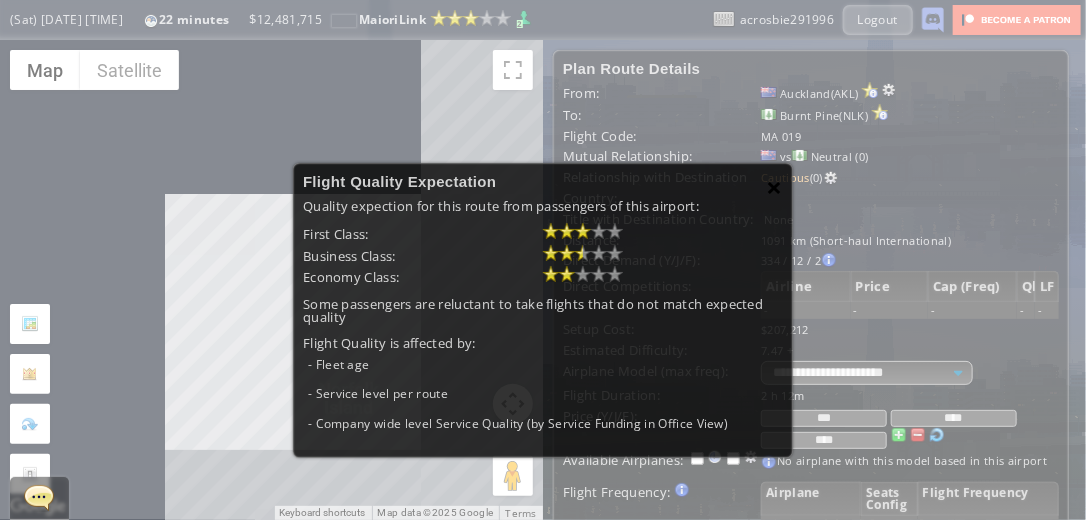 click on "×" at bounding box center (775, 187) 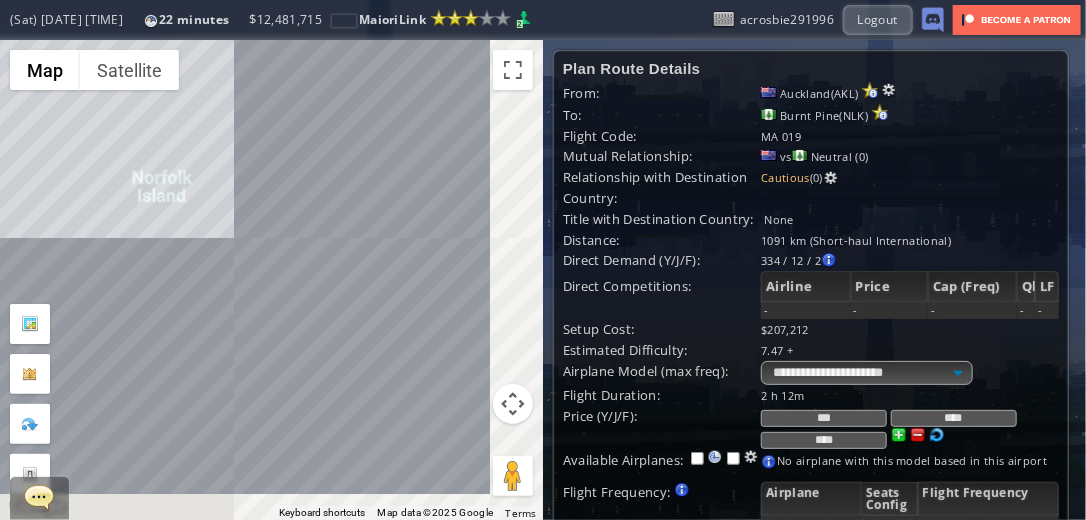 drag, startPoint x: 444, startPoint y: 445, endPoint x: 257, endPoint y: 231, distance: 284.19183 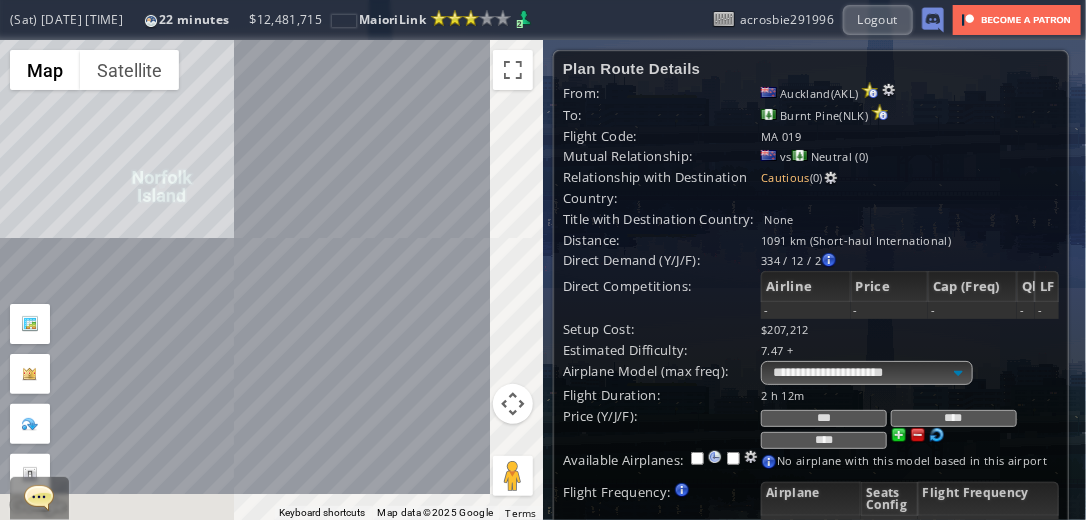 click on "To navigate, press the arrow keys." at bounding box center (271, 280) 